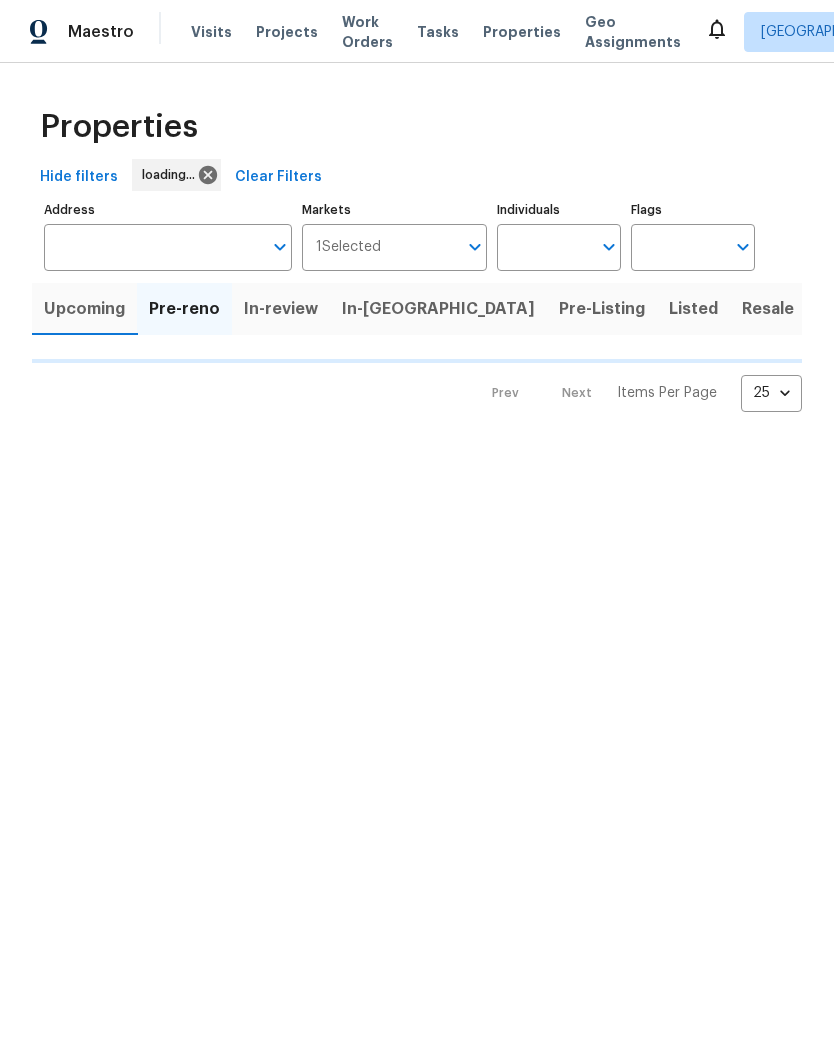 scroll, scrollTop: 0, scrollLeft: 0, axis: both 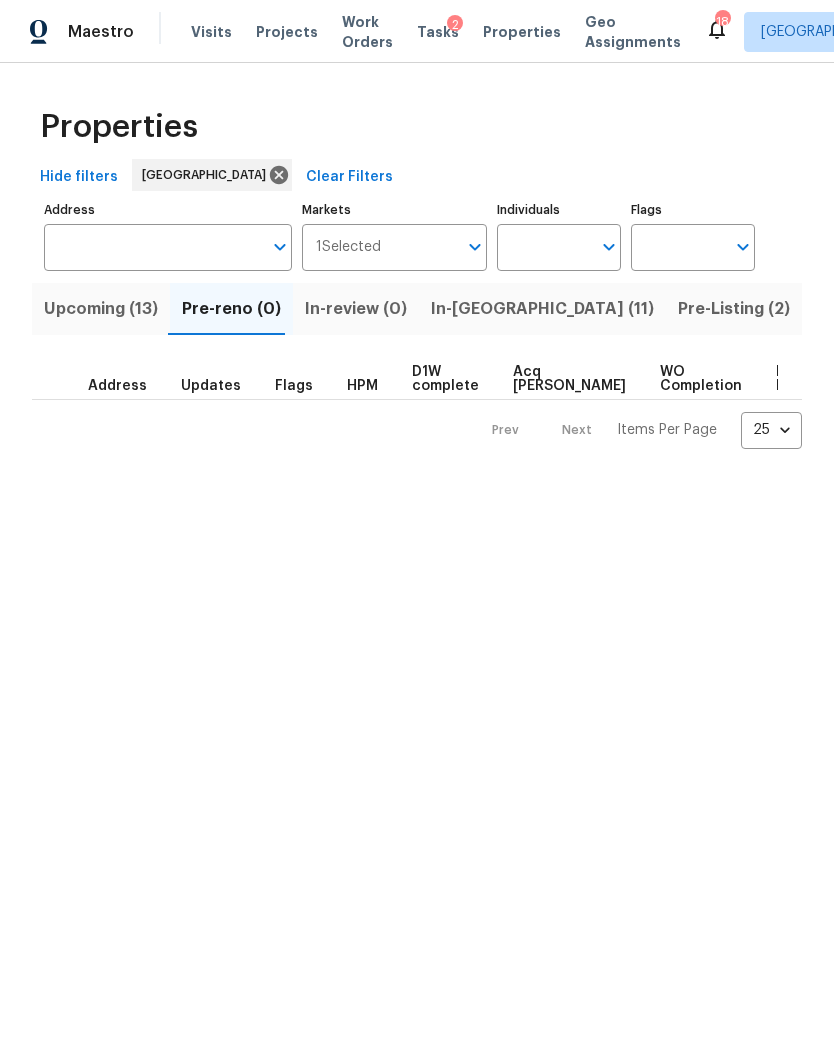 click on "Work Orders" at bounding box center (367, 32) 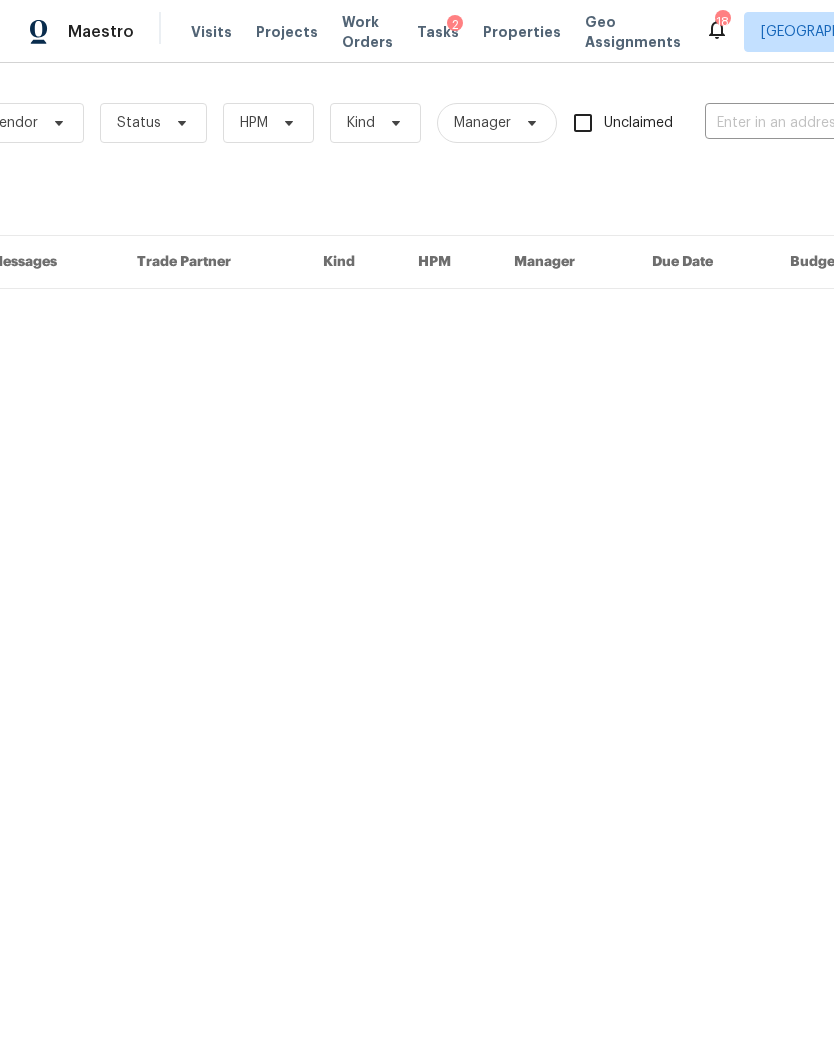 scroll, scrollTop: 0, scrollLeft: 199, axis: horizontal 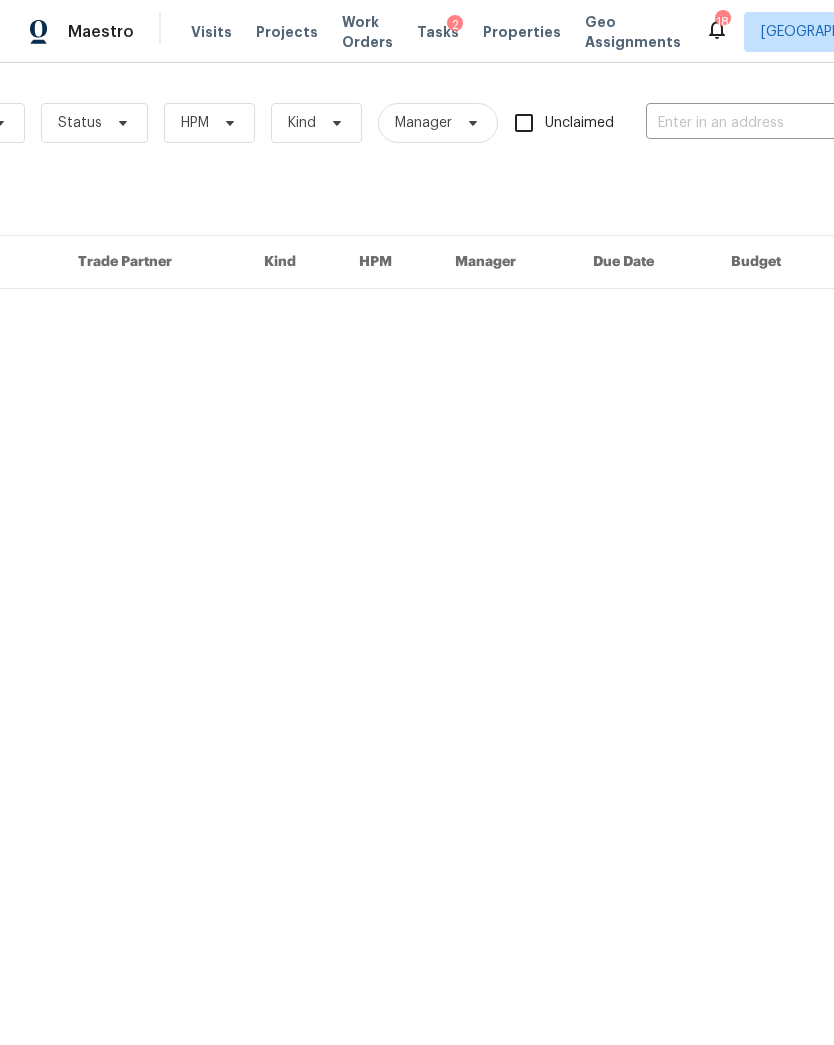 click at bounding box center [746, 123] 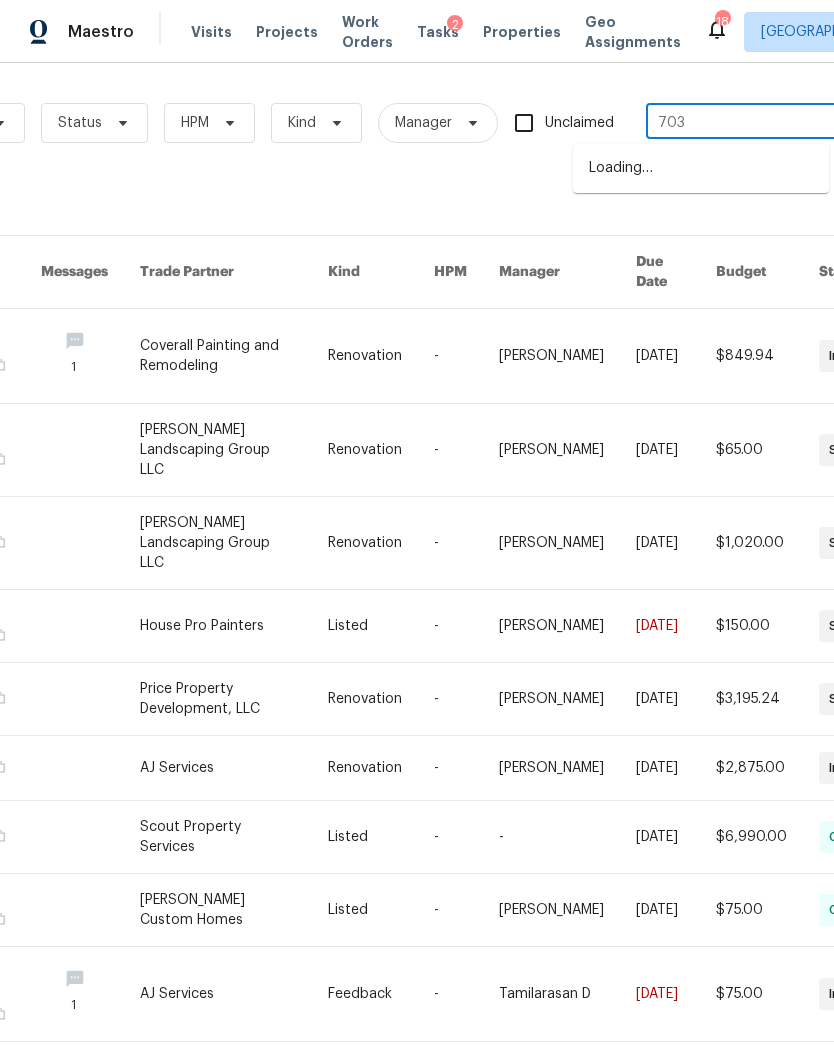 type on "703 r" 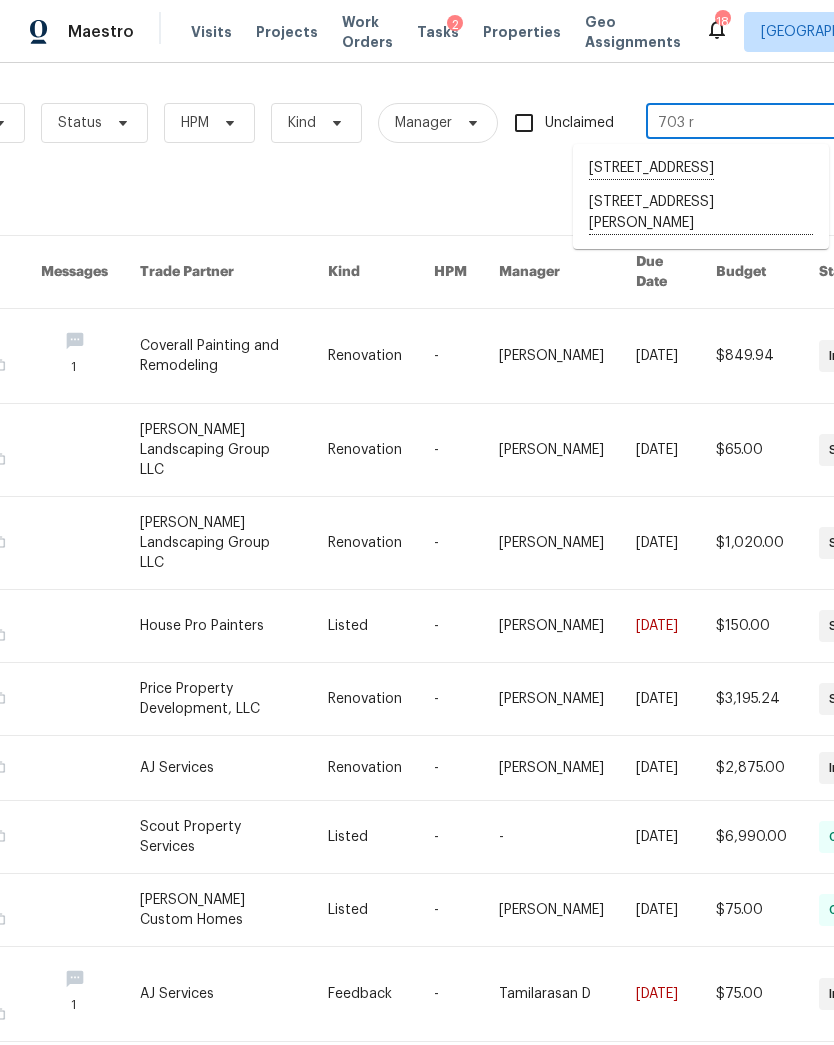 click on "703 R S Bradley Blvd, Clarksville, TN 37042" at bounding box center [701, 213] 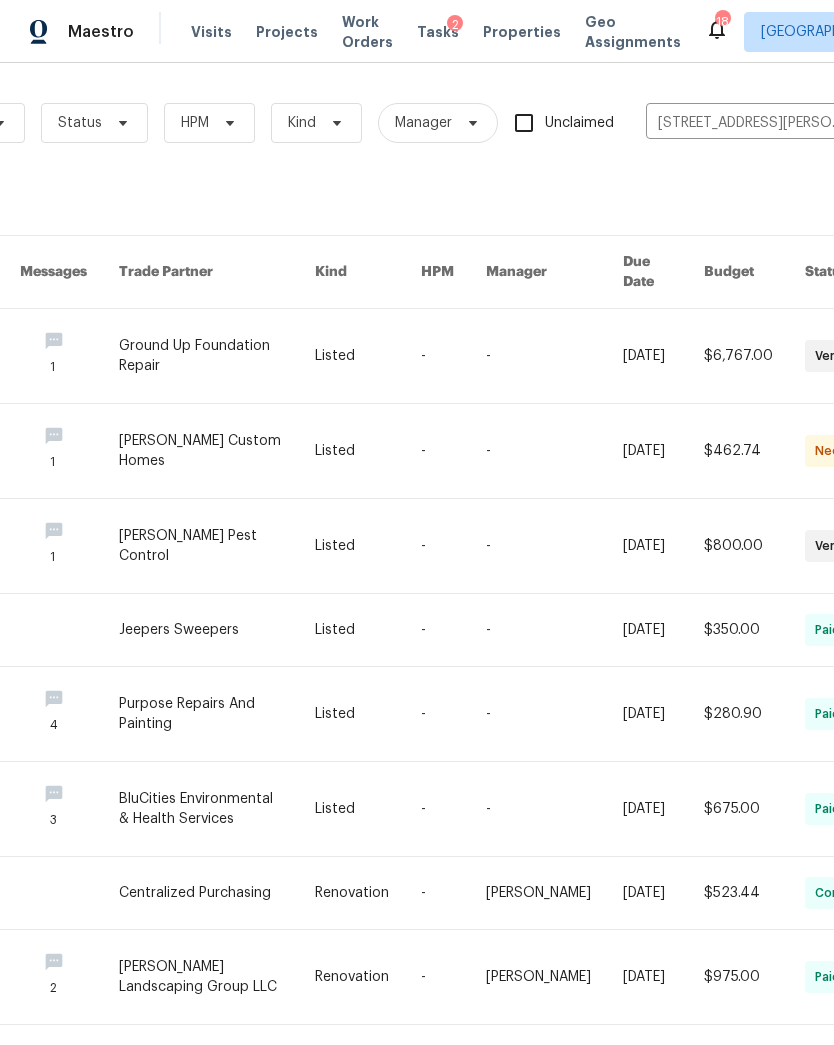 click at bounding box center [217, 356] 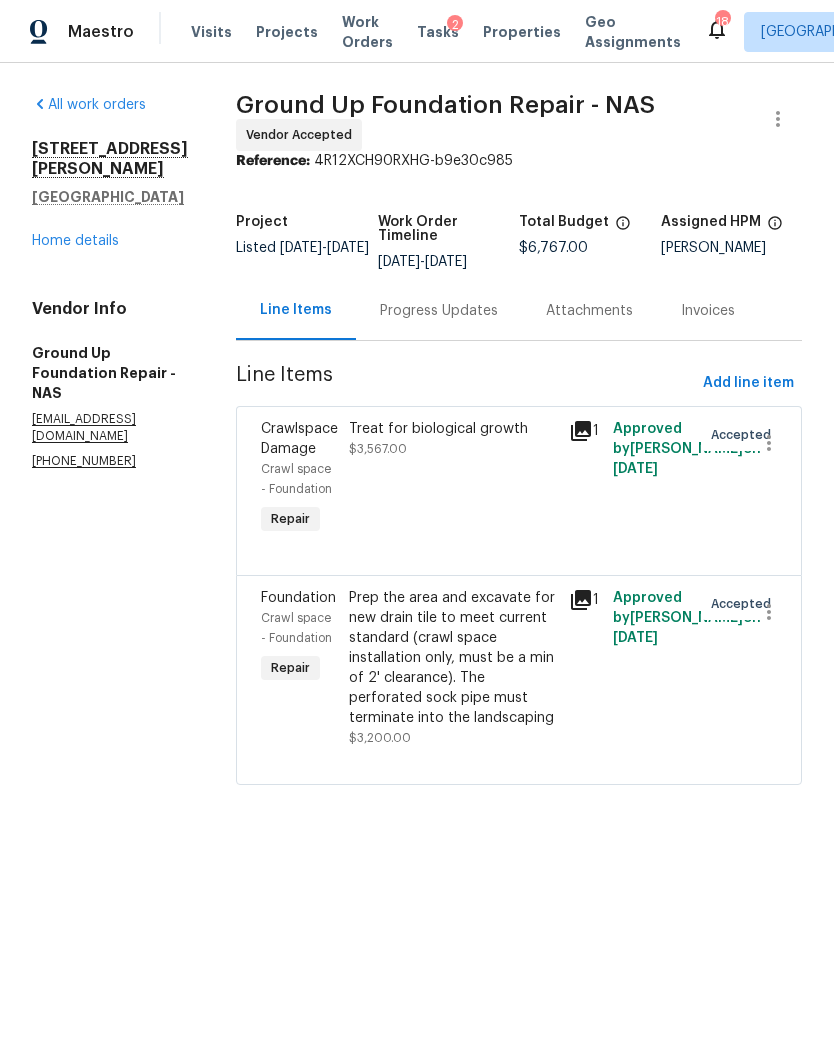 click on "Treat for biological growth $3,567.00" at bounding box center [453, 479] 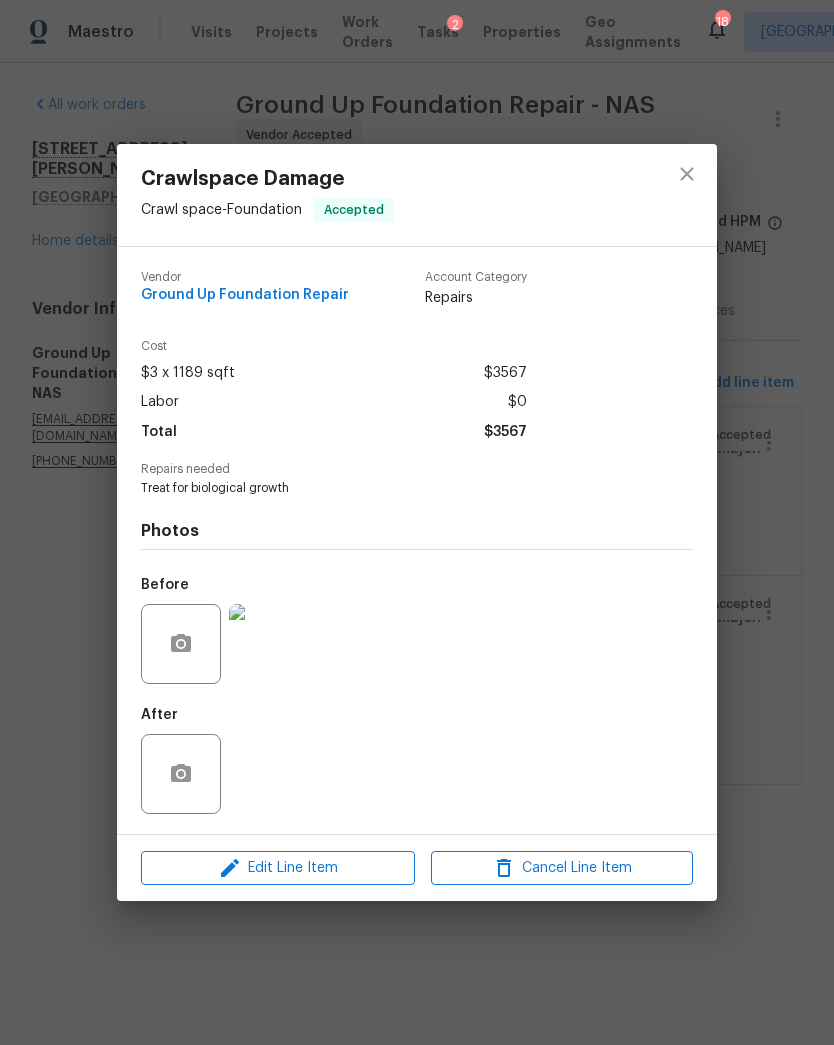 click on "Crawlspace Damage Crawl space  -  Foundation Accepted Vendor Ground Up Foundation Repair Account Category Repairs Cost $3 x 1189 sqft $3567 Labor $0 Total $3567 Repairs needed Treat for biological growth Photos Before After  Edit Line Item  Cancel Line Item" at bounding box center [417, 522] 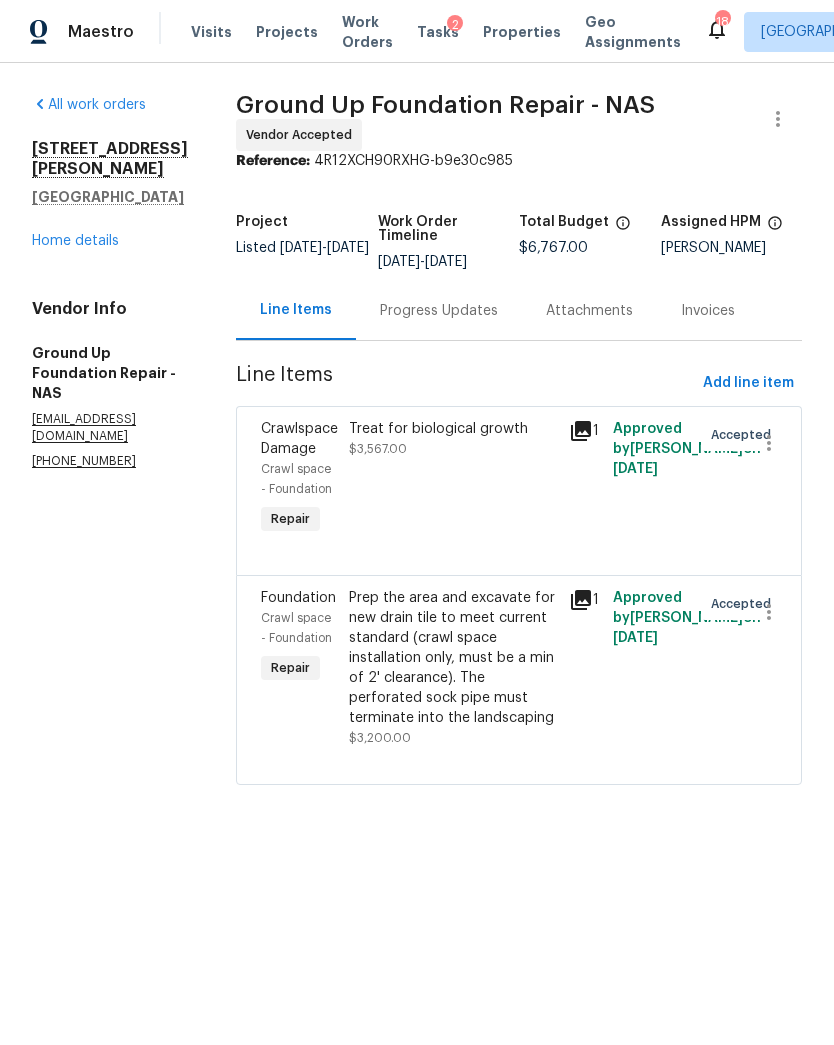 click on "Home details" at bounding box center [75, 241] 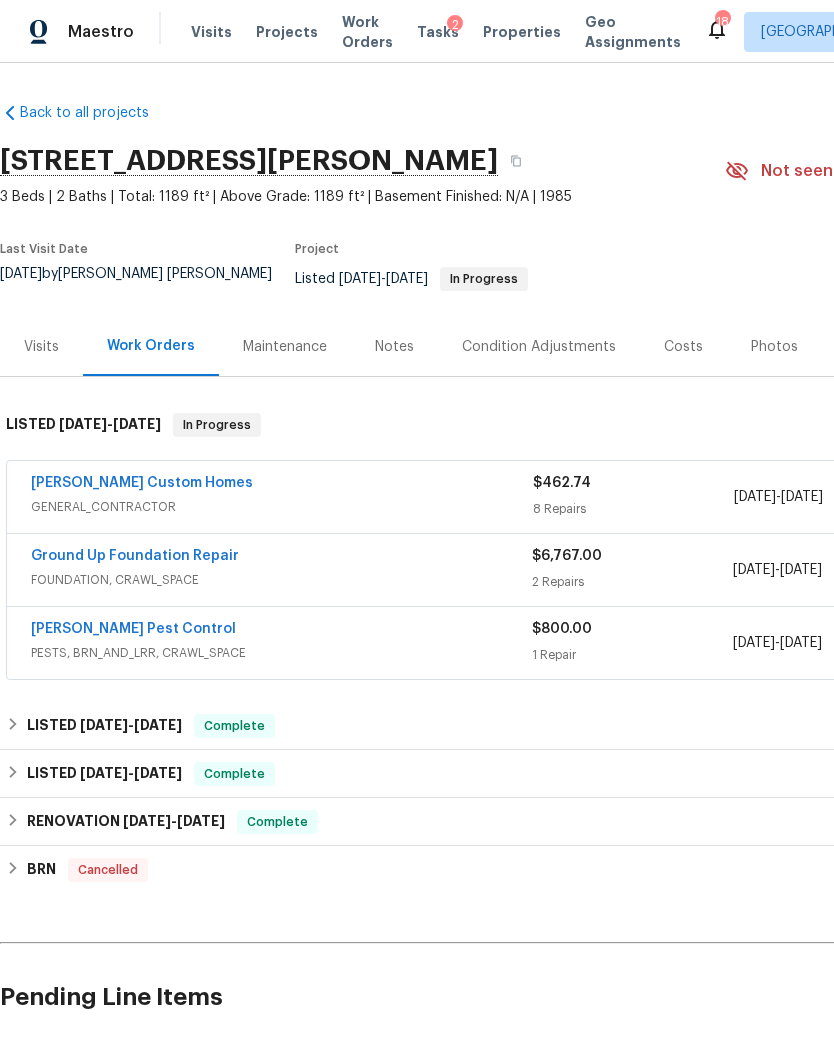 click on "Notes" at bounding box center (394, 347) 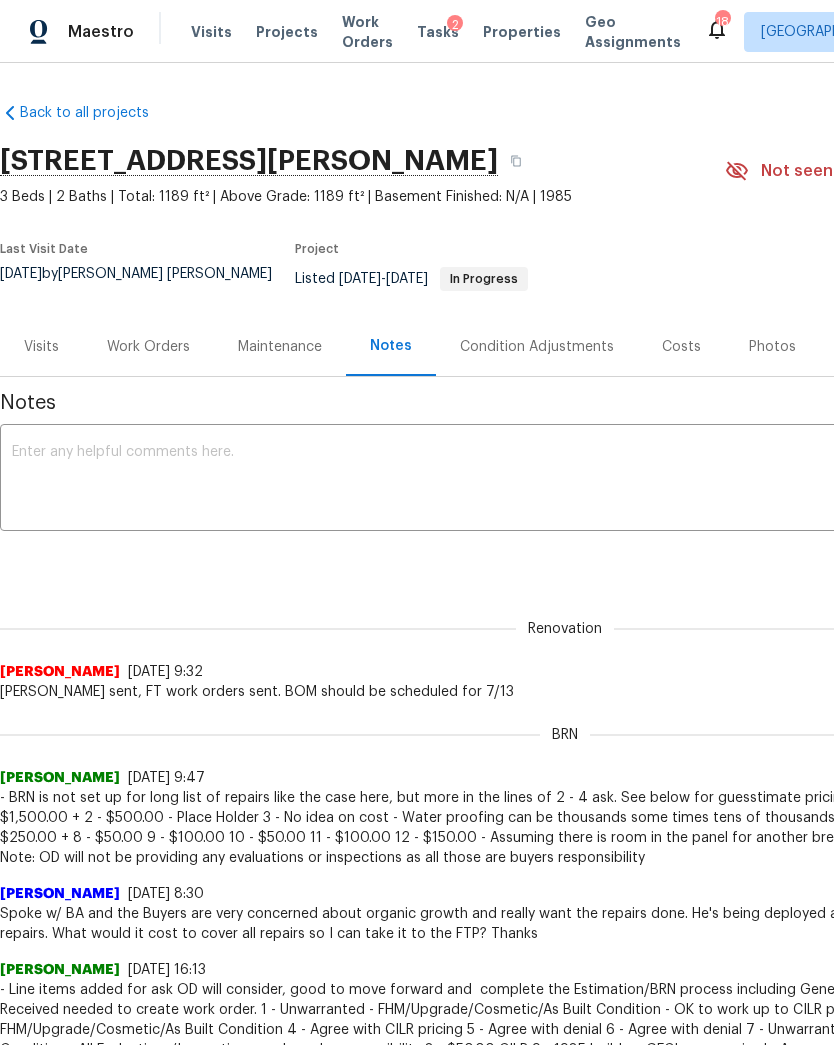 click on "Work Orders" at bounding box center [148, 347] 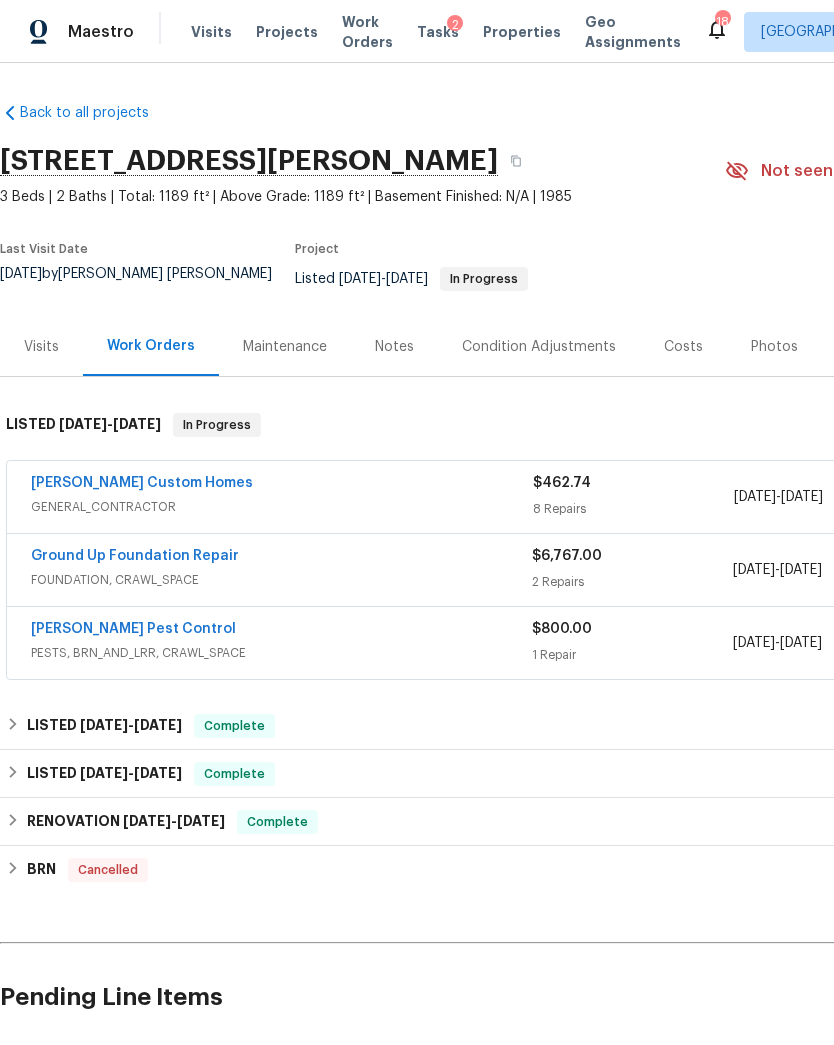 click on "Visits" at bounding box center [211, 32] 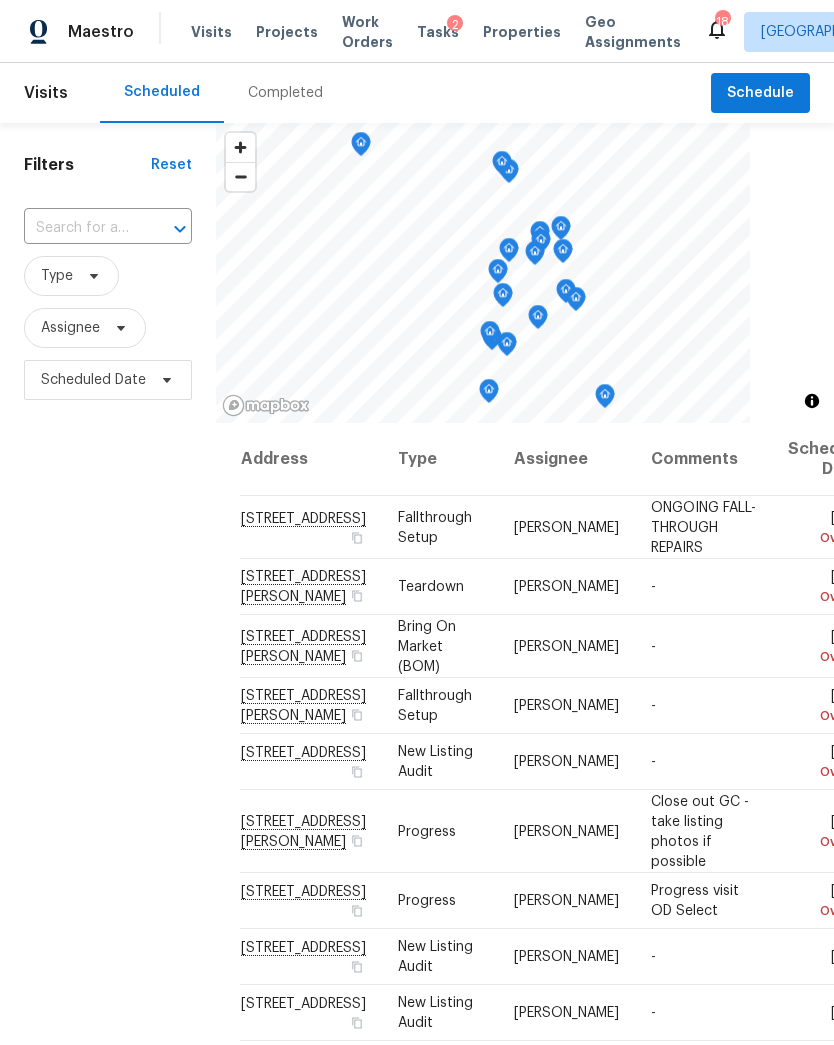 click on "Completed" at bounding box center (285, 93) 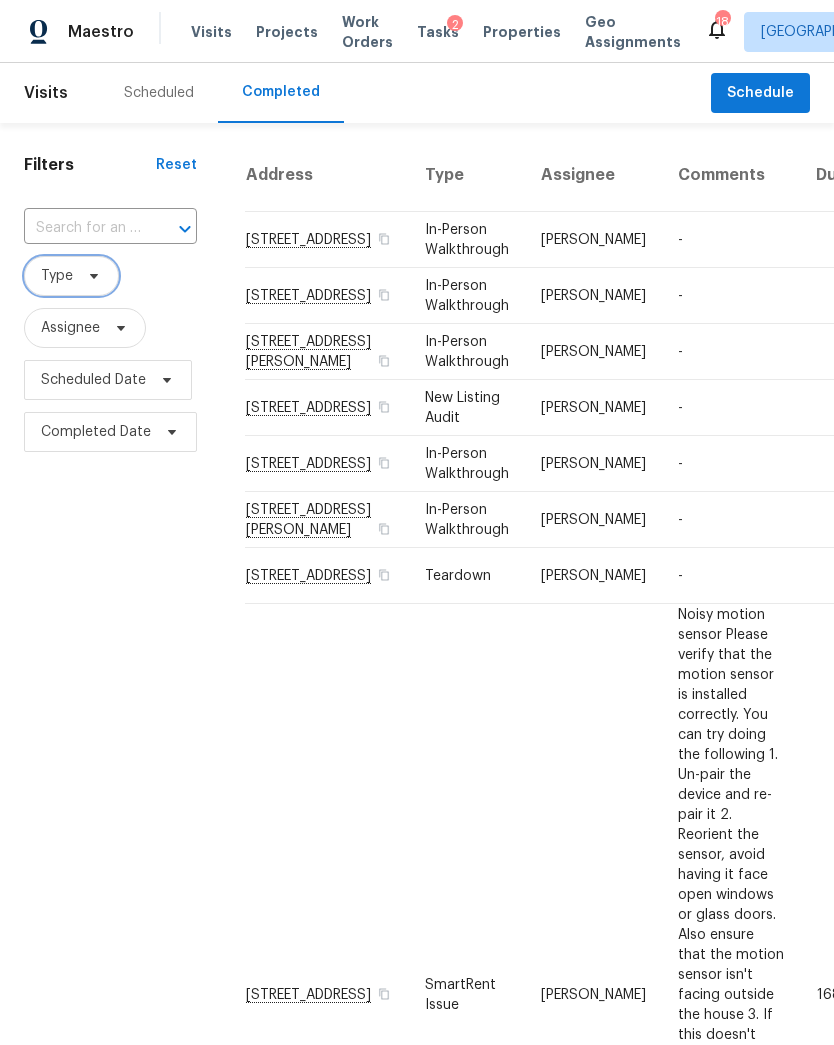 click 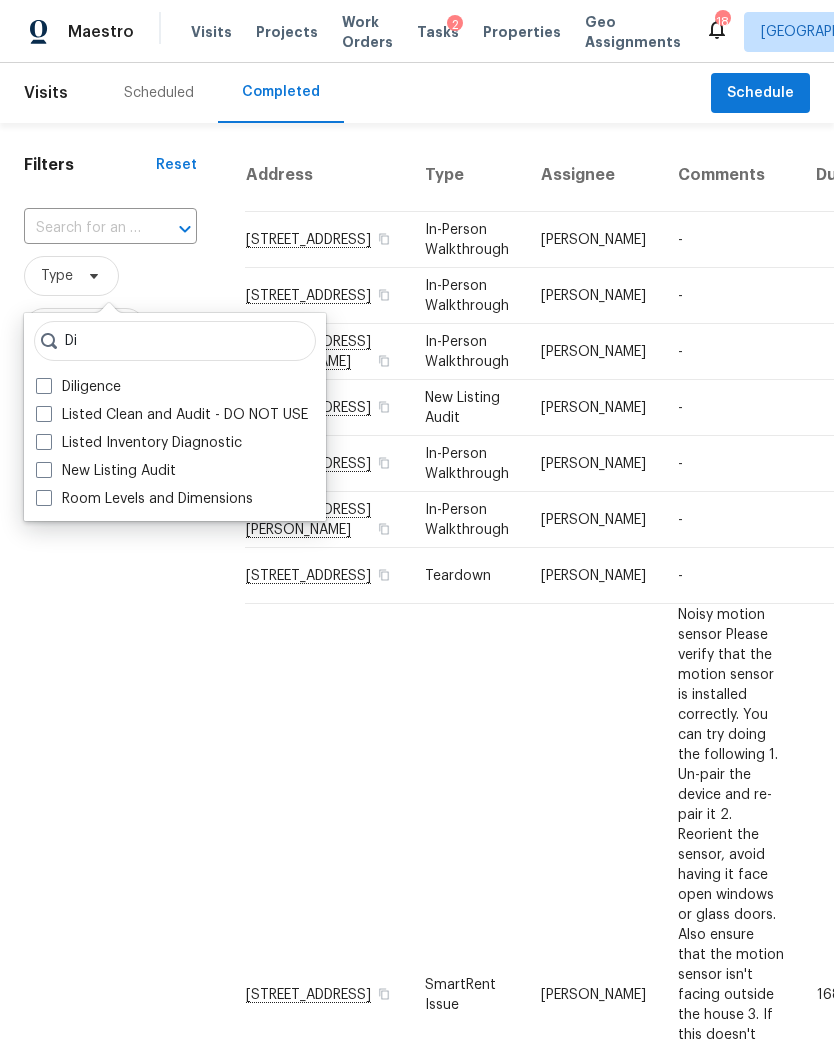 type on "Di" 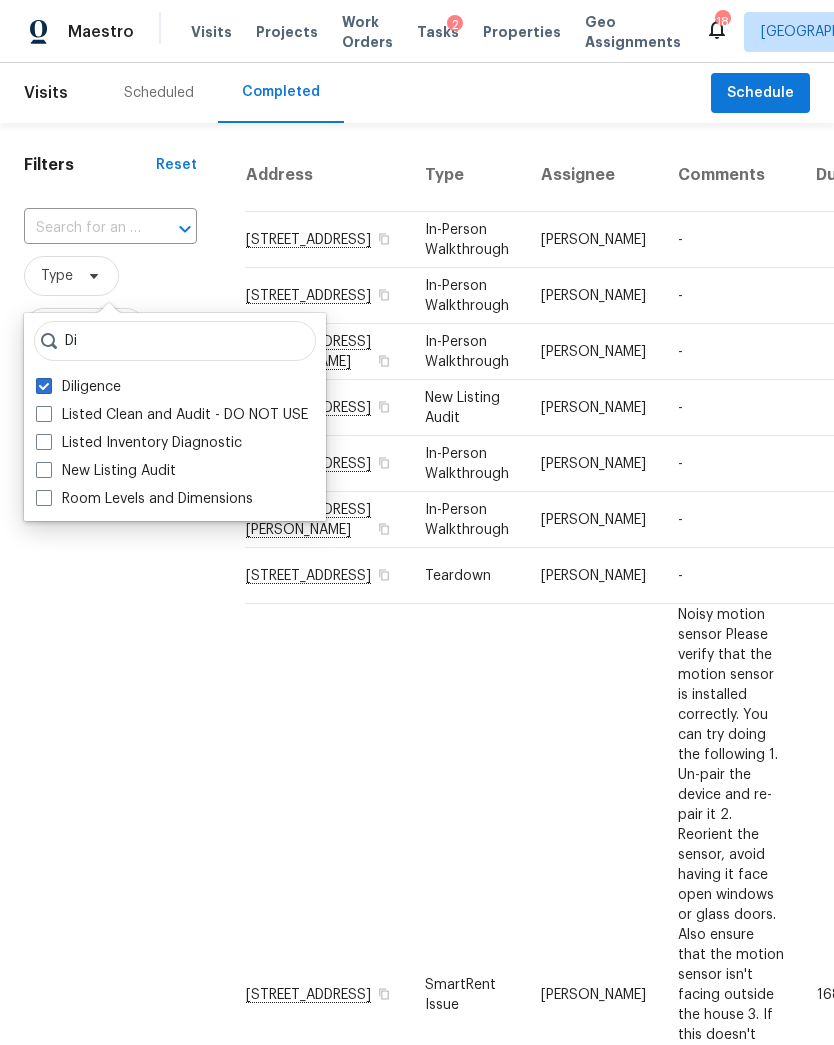 checkbox on "true" 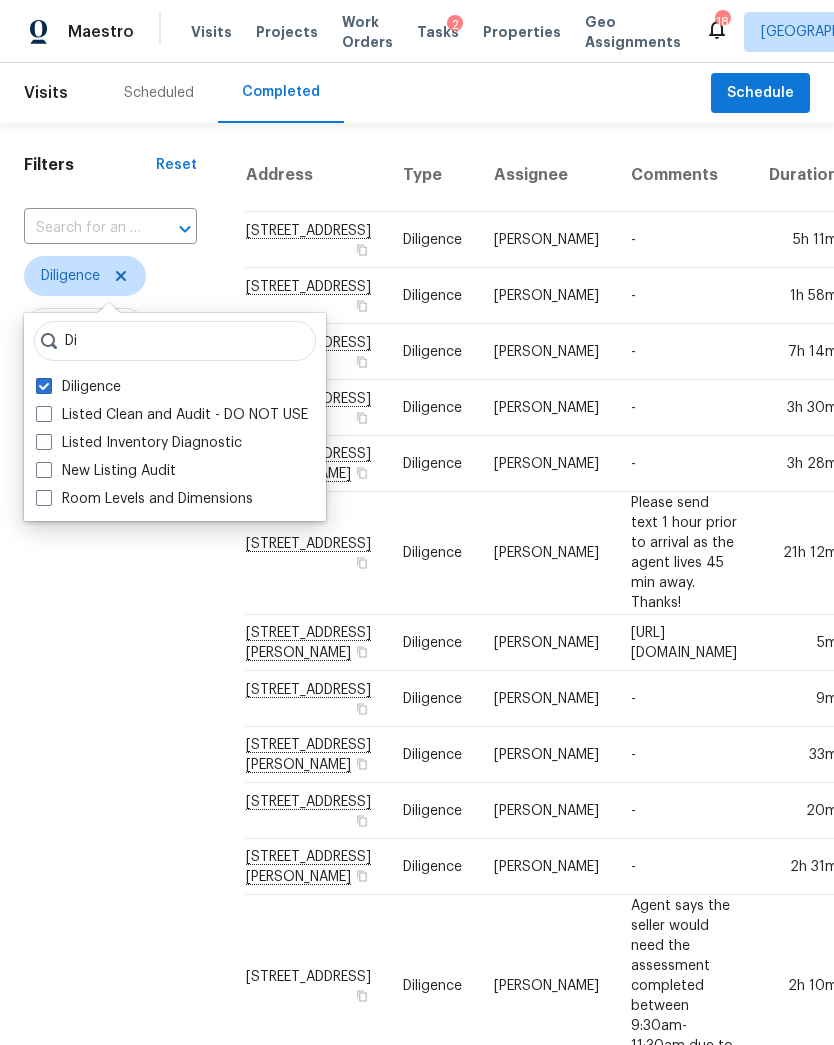 click on "Filters Reset ​ Diligence Assignee Scheduled Date Completed Date" at bounding box center [110, 874] 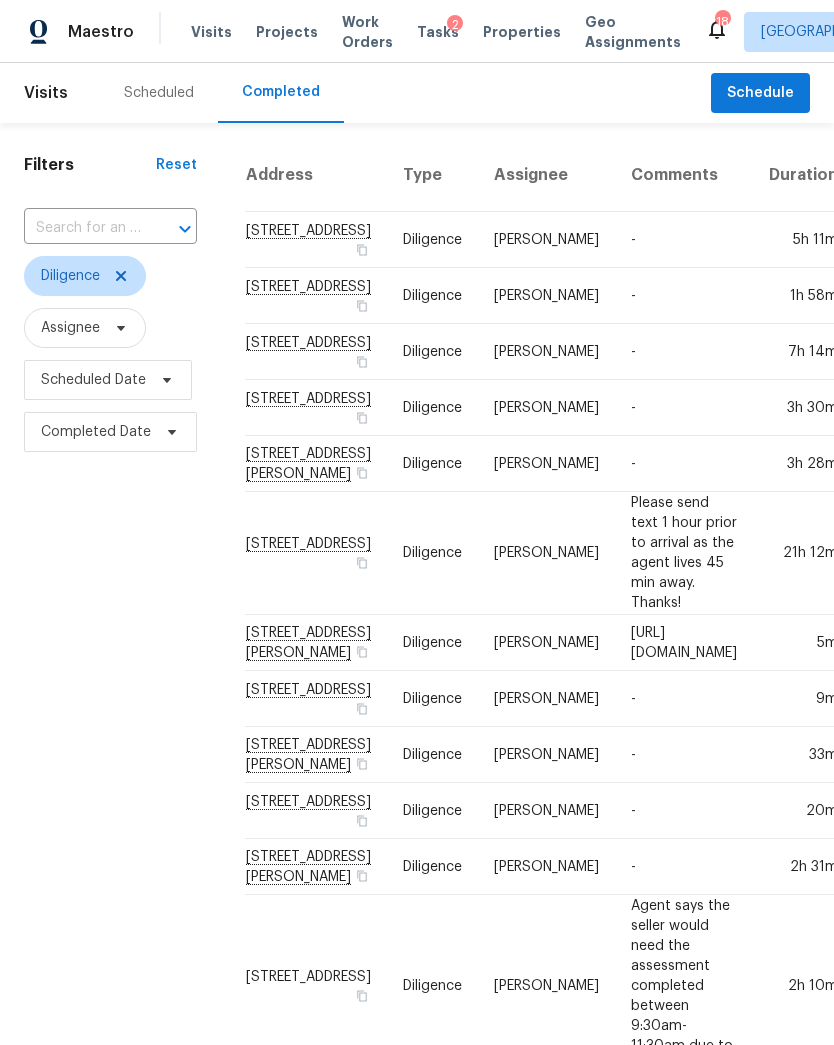 click on "1707 Old Rome Pike, Lebanon, TN 37087" at bounding box center [316, 240] 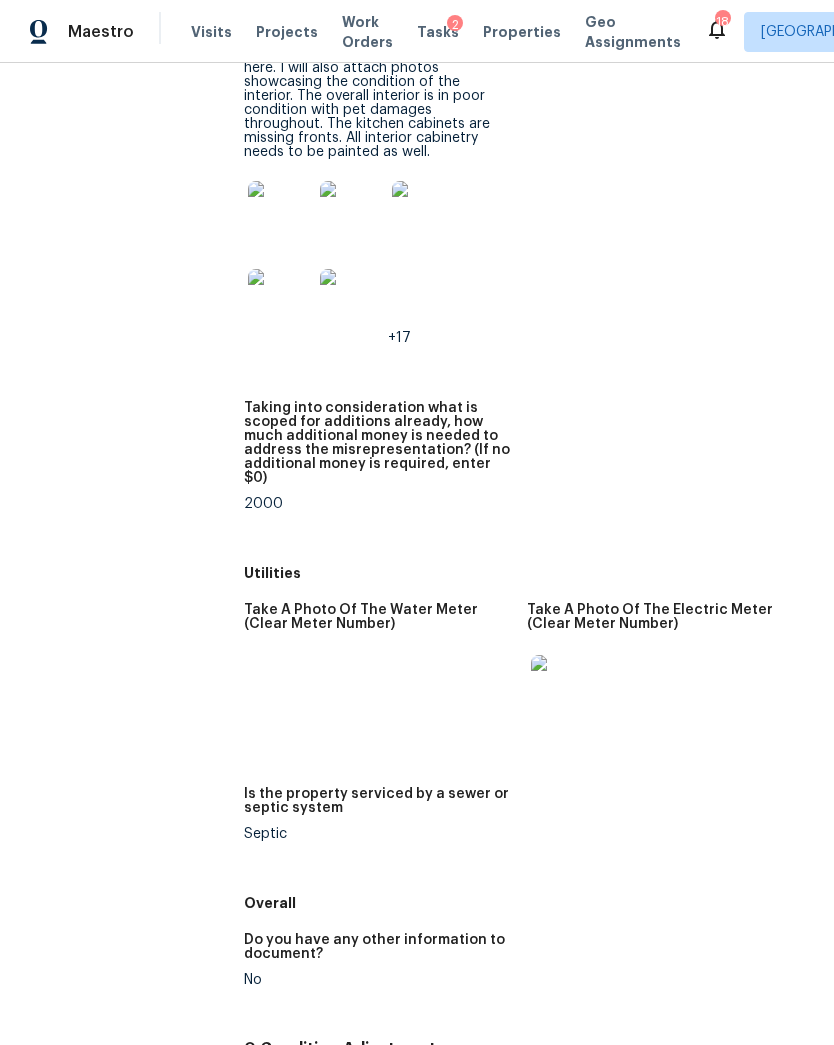 scroll, scrollTop: 3912, scrollLeft: 0, axis: vertical 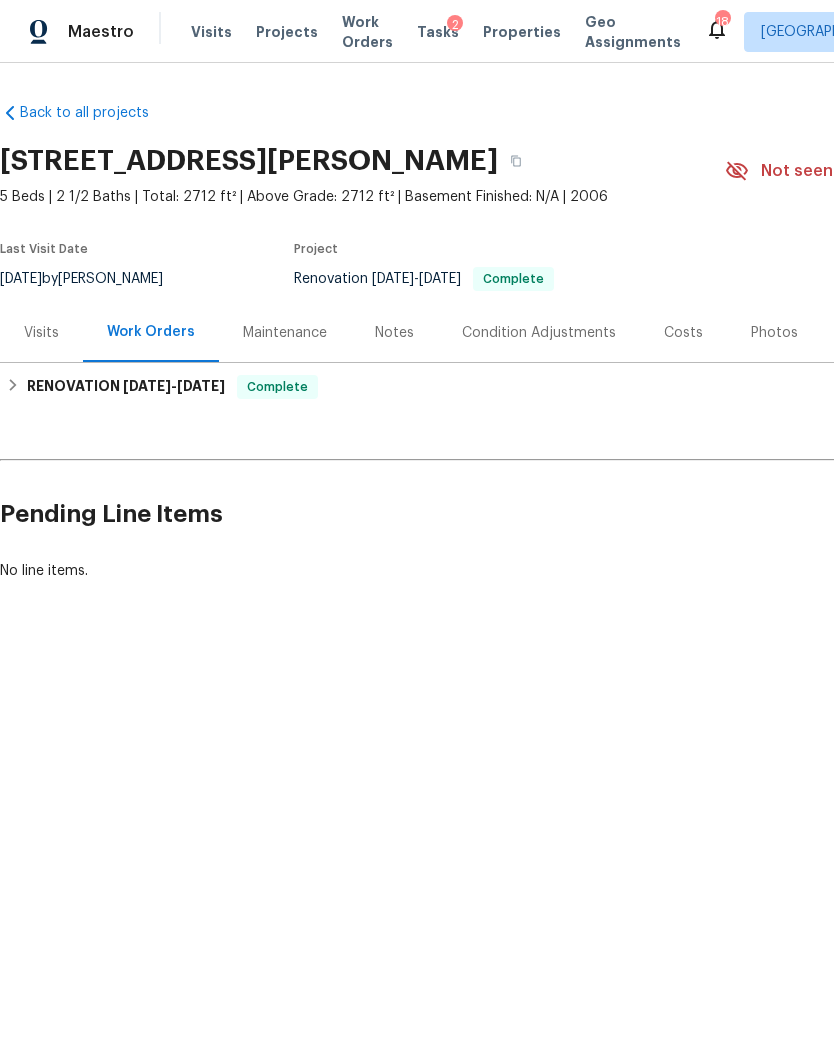 click on "Visits" at bounding box center [41, 332] 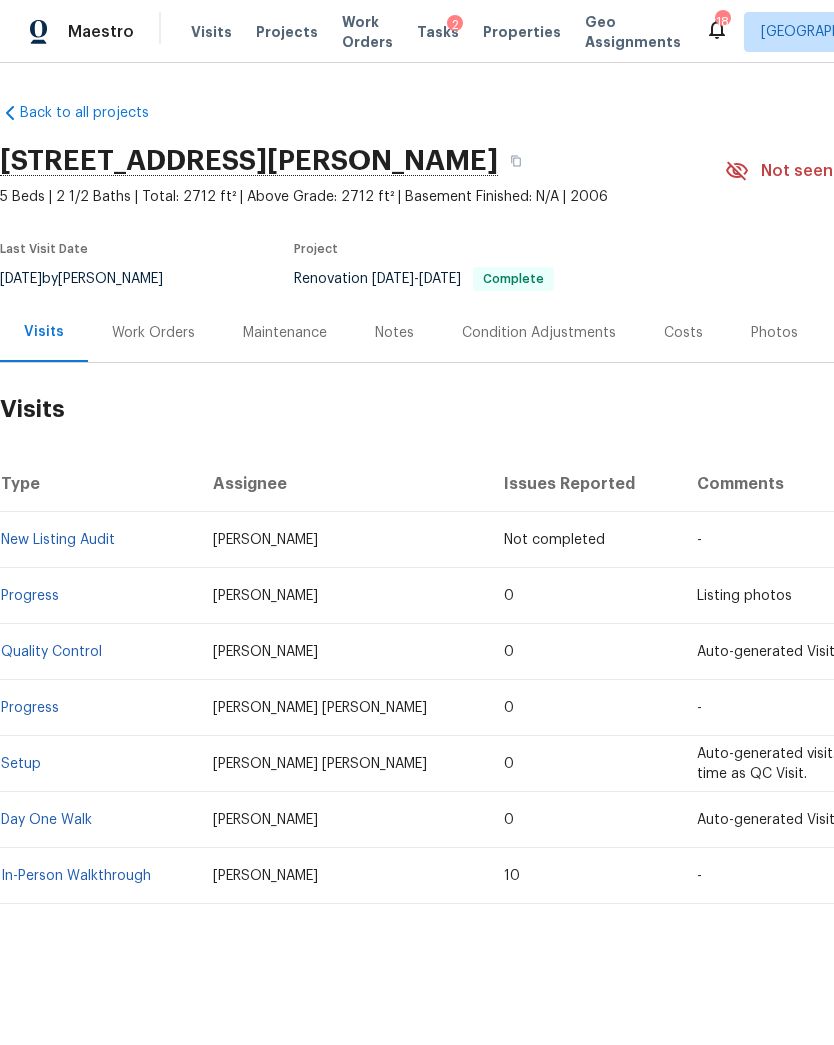 click on "Costs" at bounding box center (683, 333) 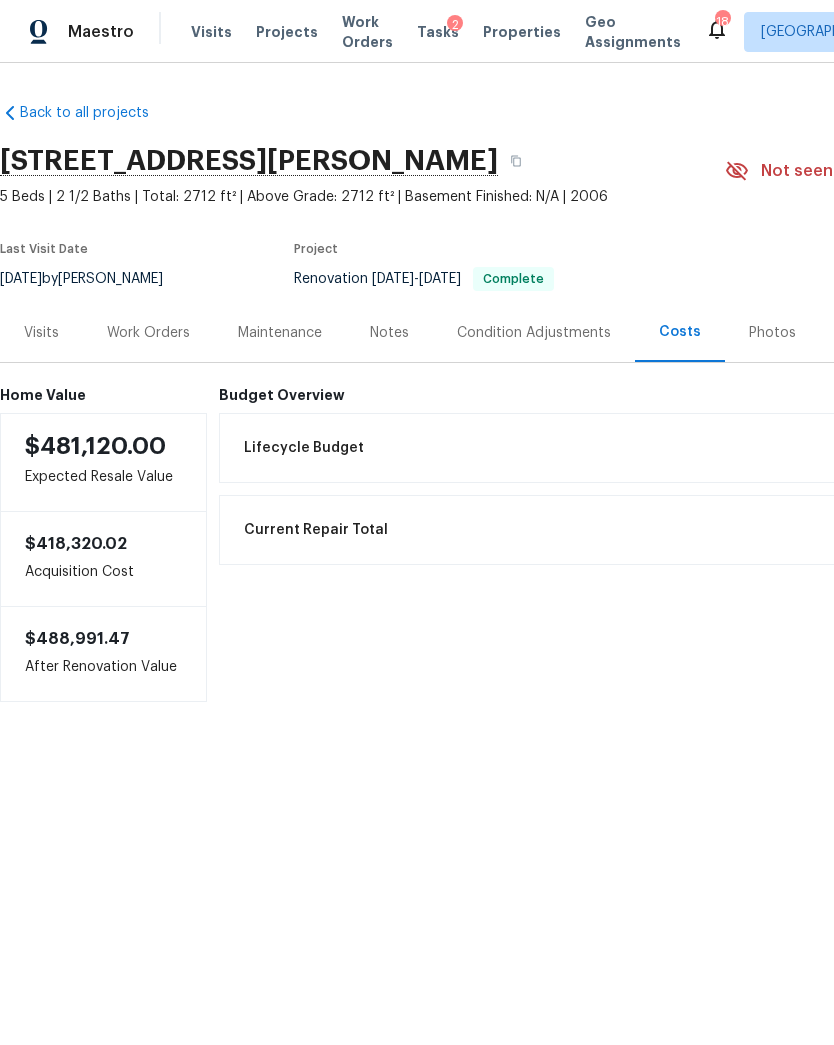 scroll, scrollTop: 0, scrollLeft: 0, axis: both 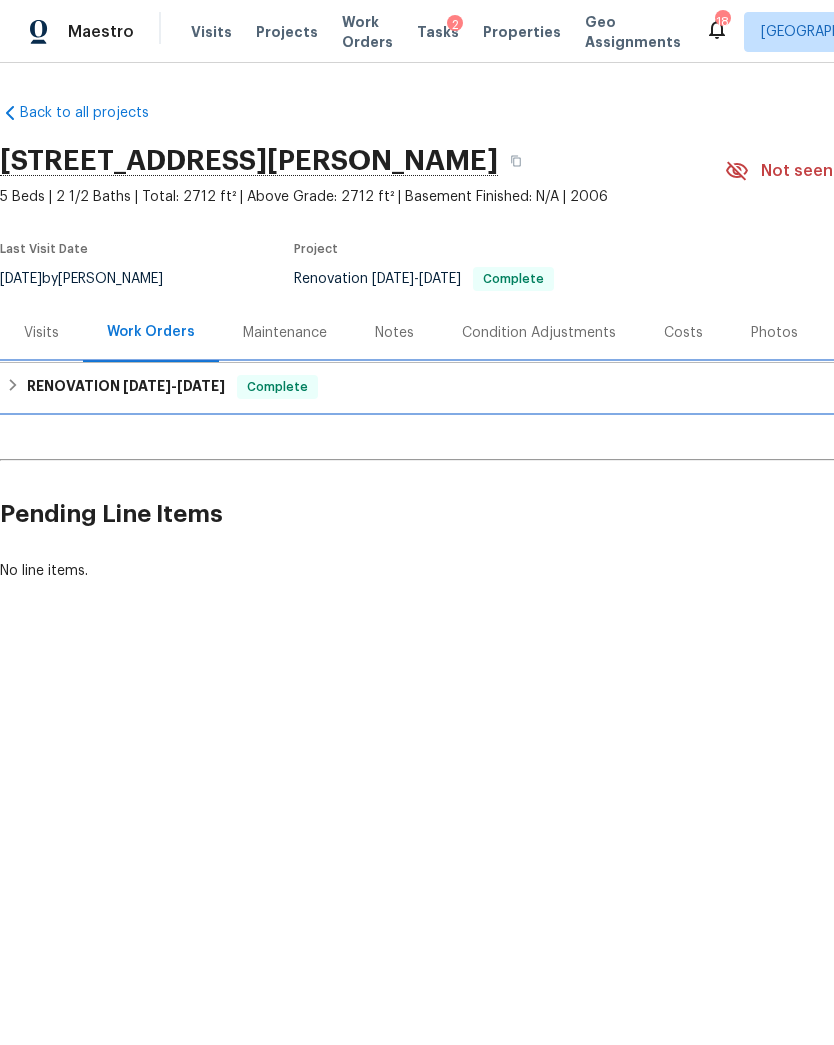 click on "RENOVATION   6/10/25  -  6/19/25 Complete" at bounding box center [565, 387] 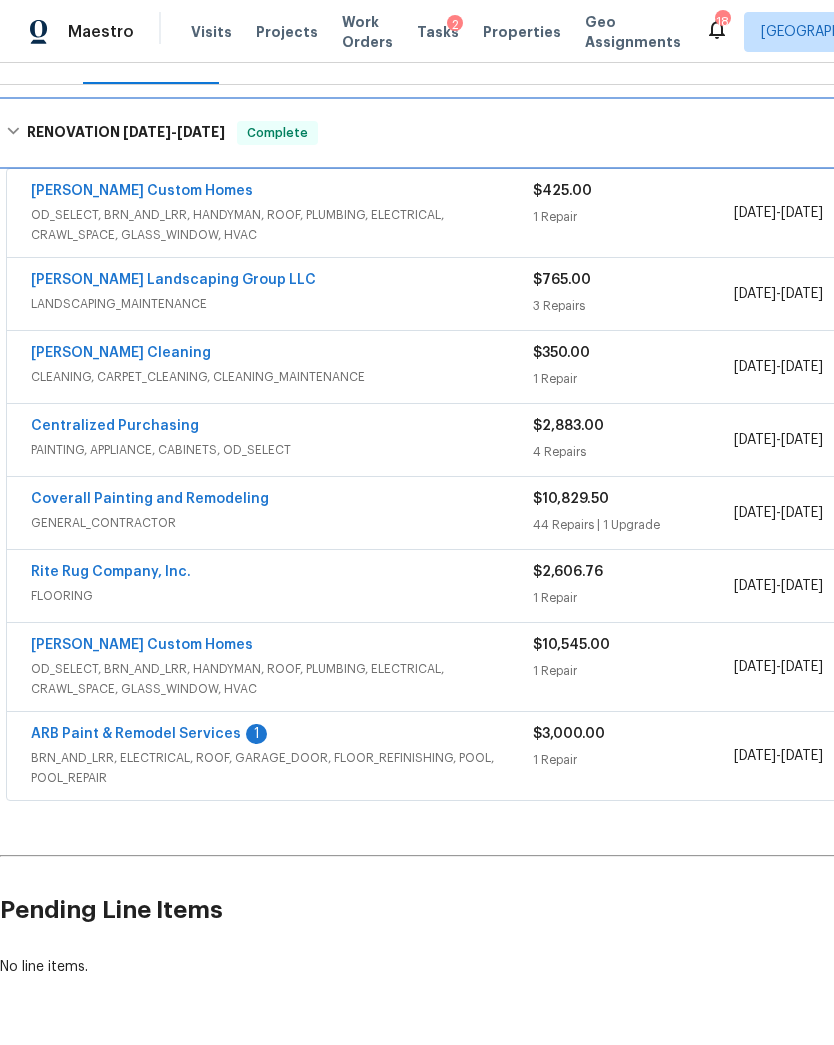 scroll, scrollTop: 278, scrollLeft: 0, axis: vertical 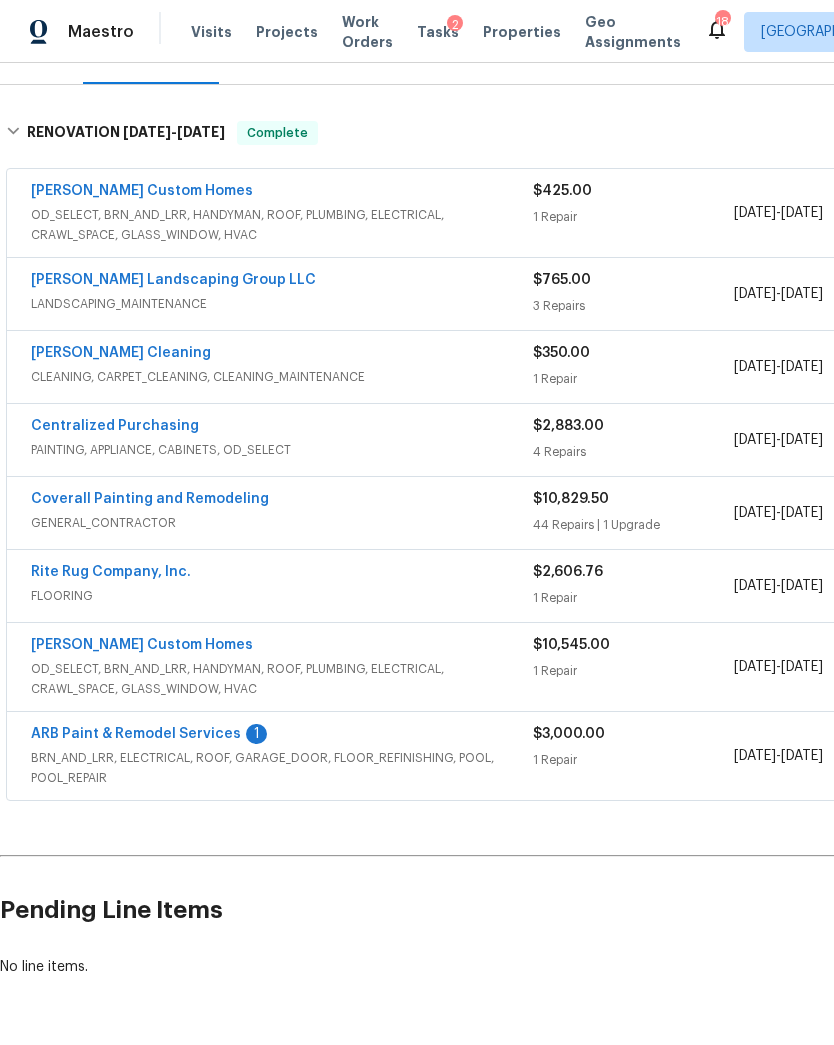 click on "1 Repair" at bounding box center [633, 671] 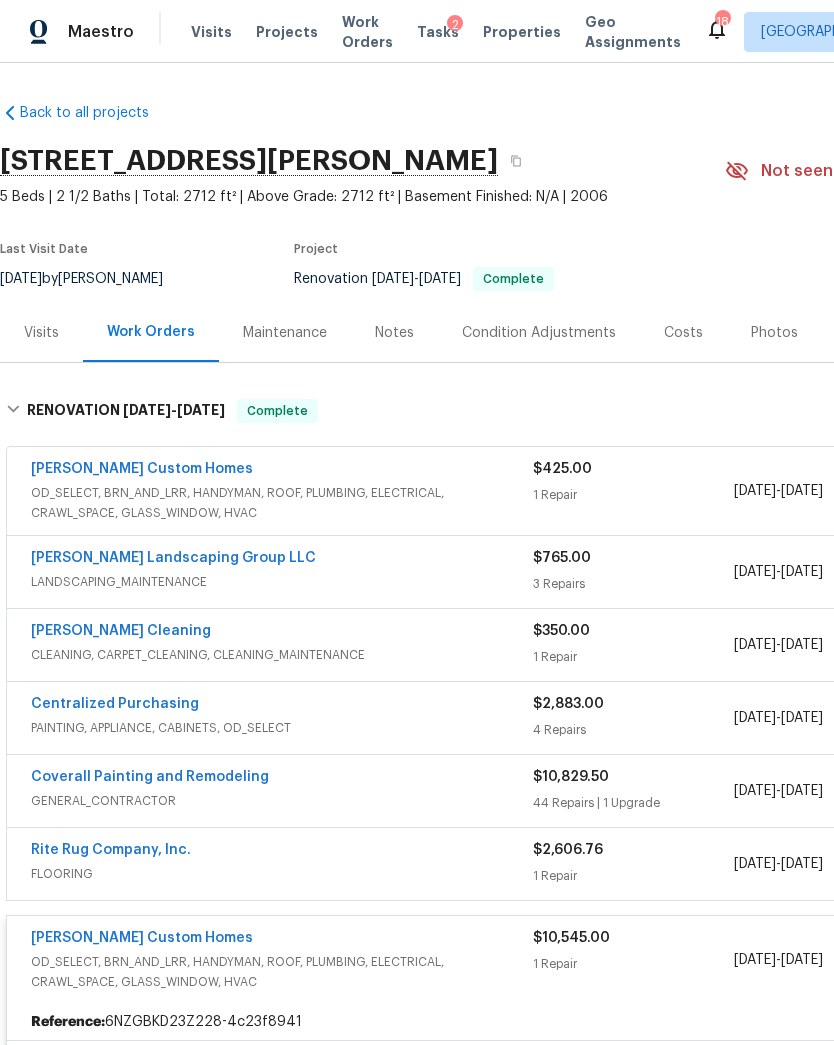 scroll, scrollTop: 0, scrollLeft: 0, axis: both 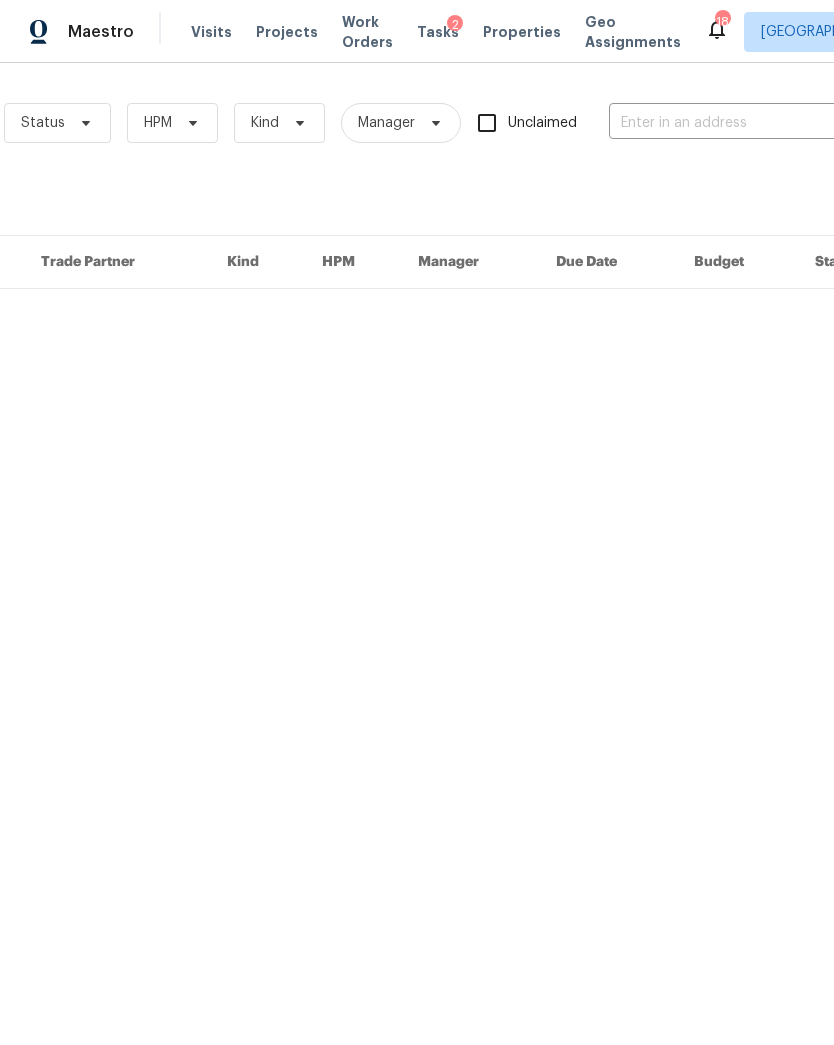 click at bounding box center (709, 123) 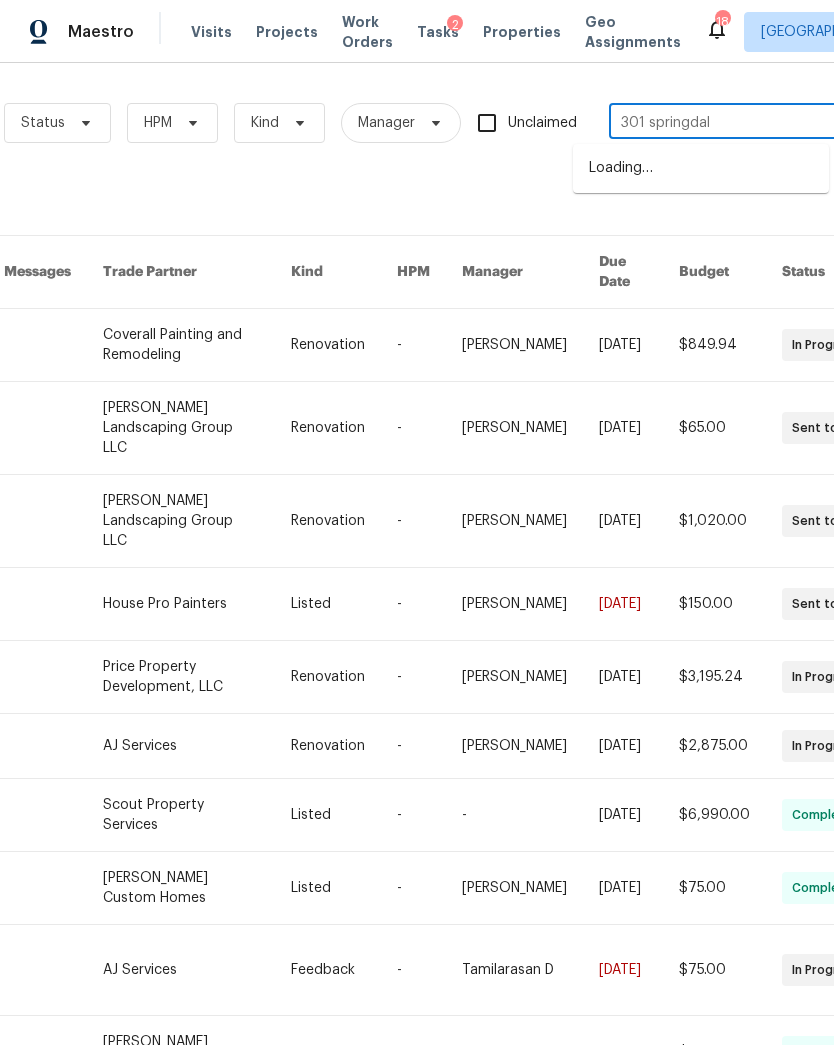type on "301 springdale" 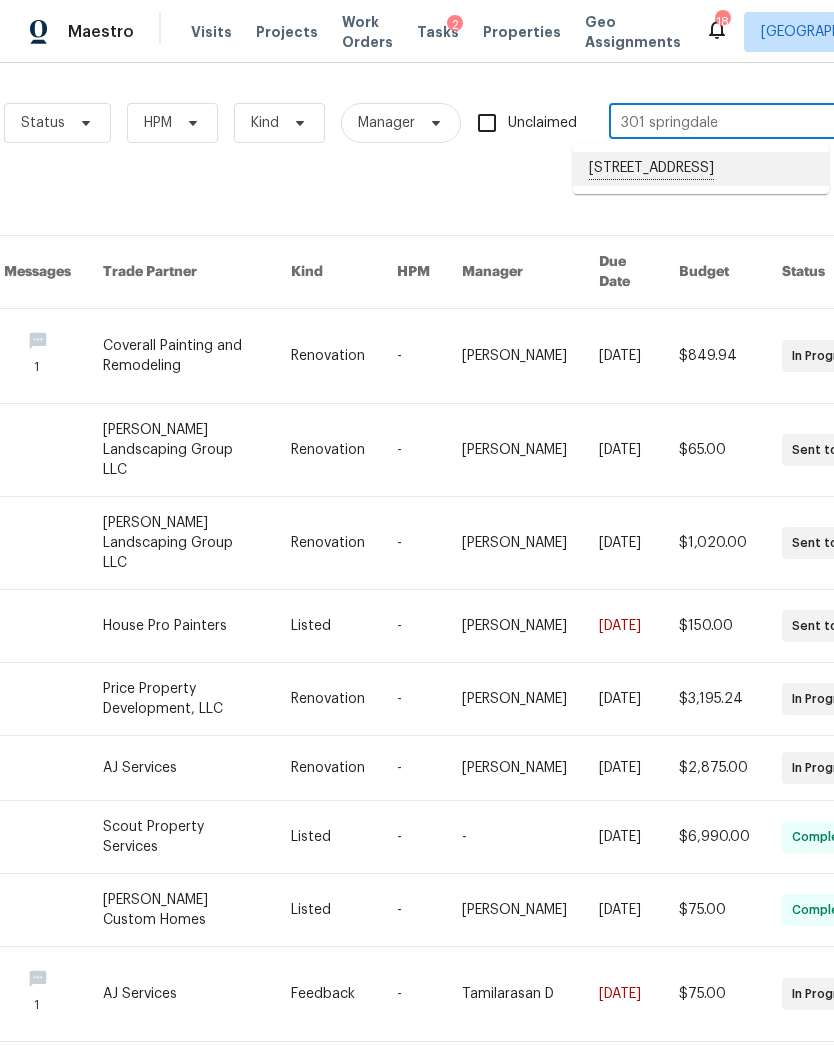 click on "[STREET_ADDRESS]" at bounding box center (701, 169) 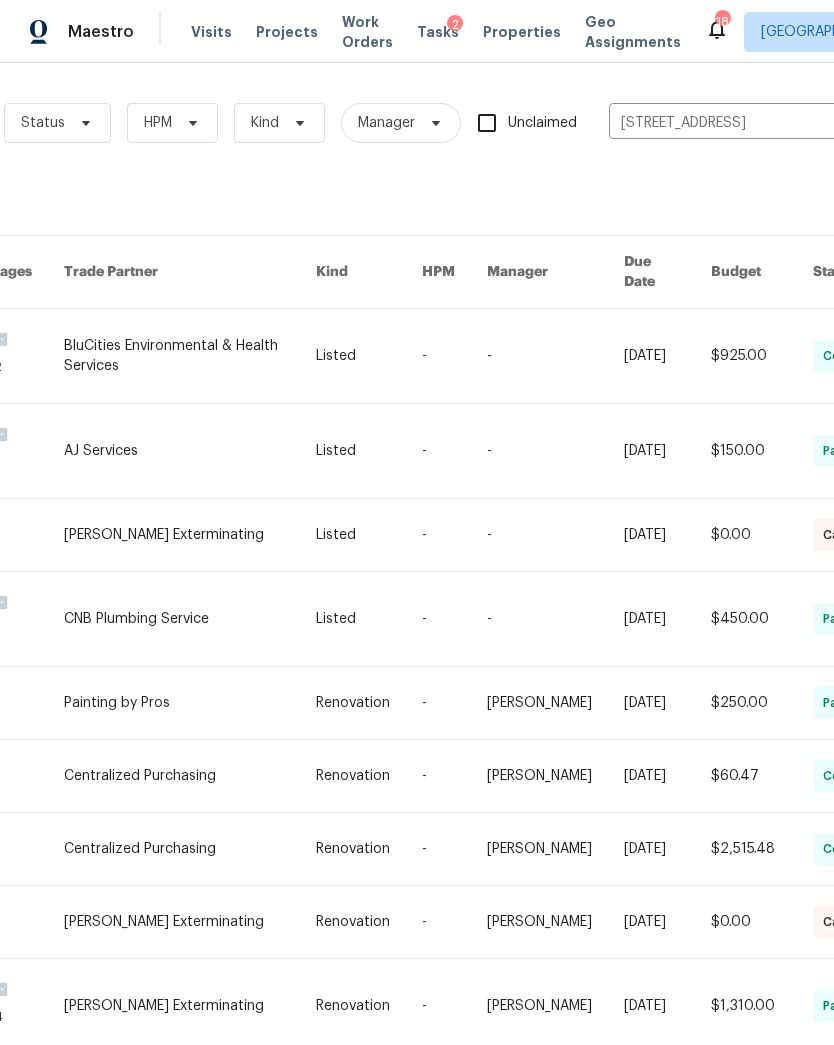 click at bounding box center (190, 356) 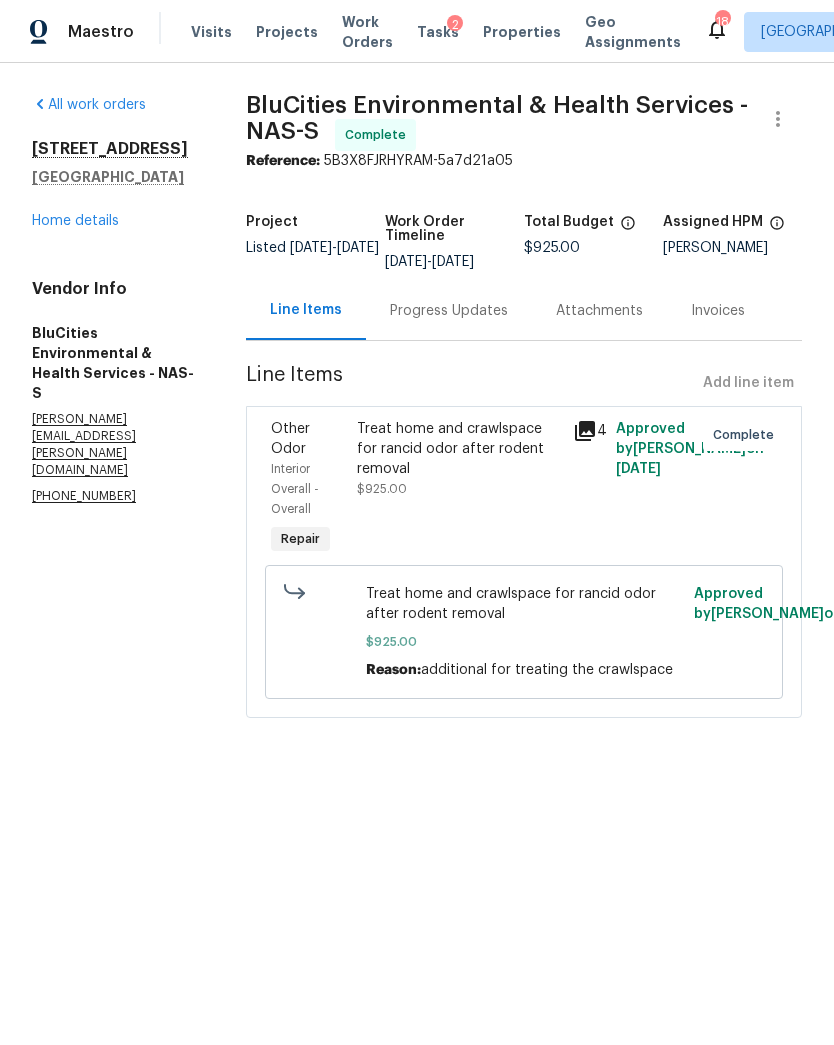 click on "Home details" at bounding box center [75, 221] 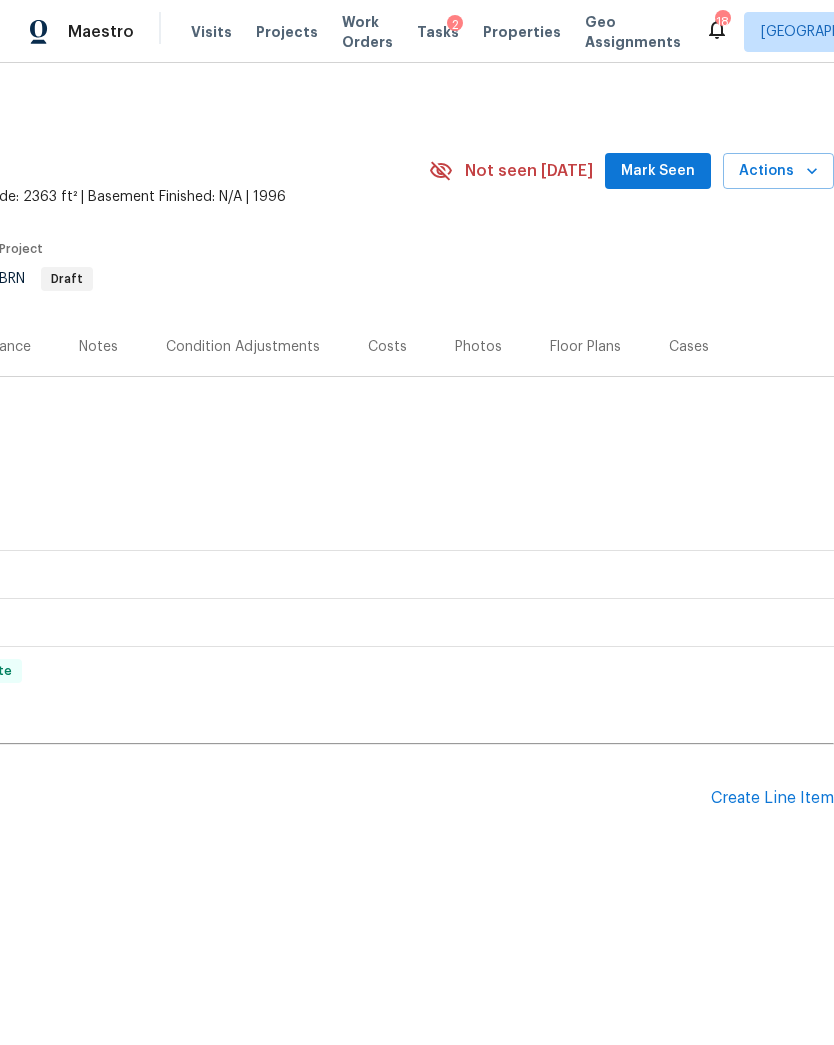 scroll, scrollTop: 0, scrollLeft: 296, axis: horizontal 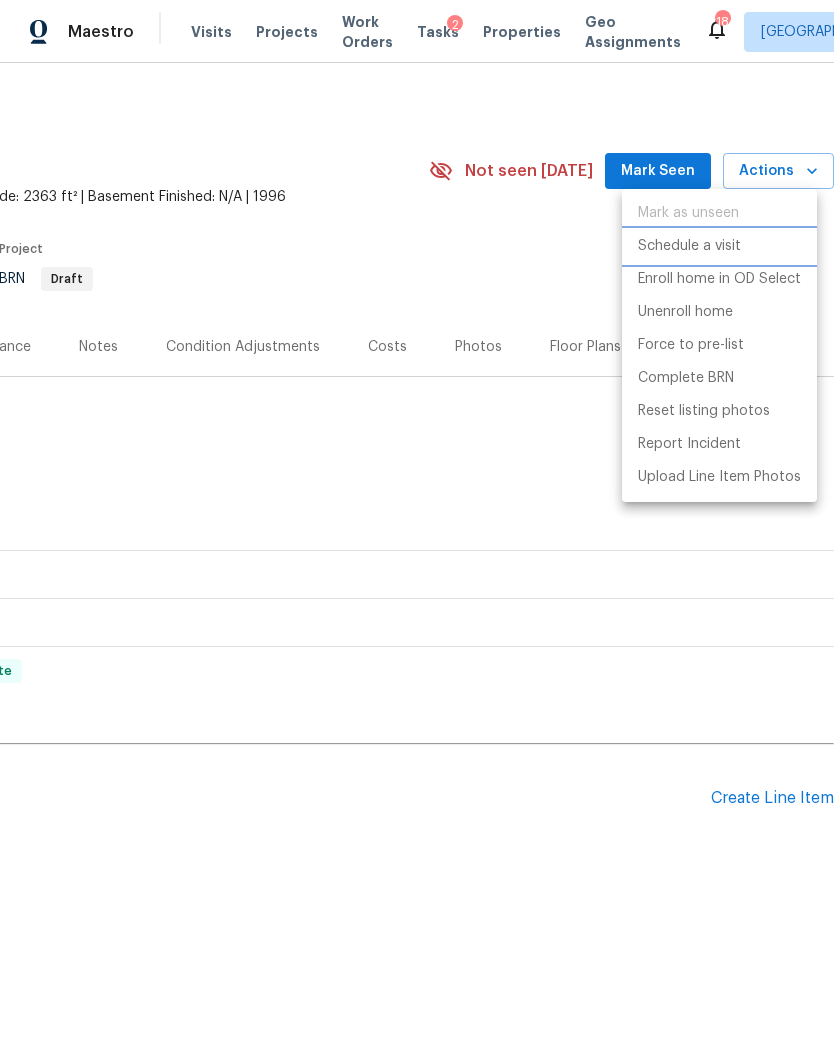 click on "Schedule a visit" at bounding box center (689, 246) 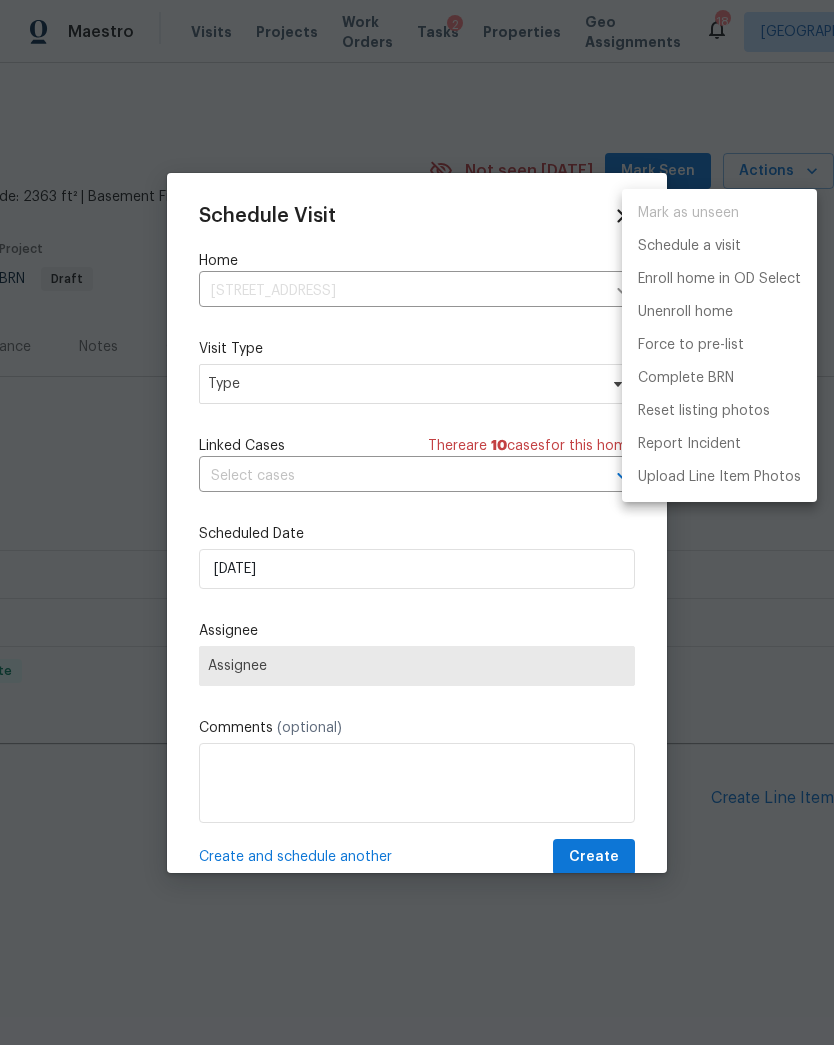 click at bounding box center (417, 522) 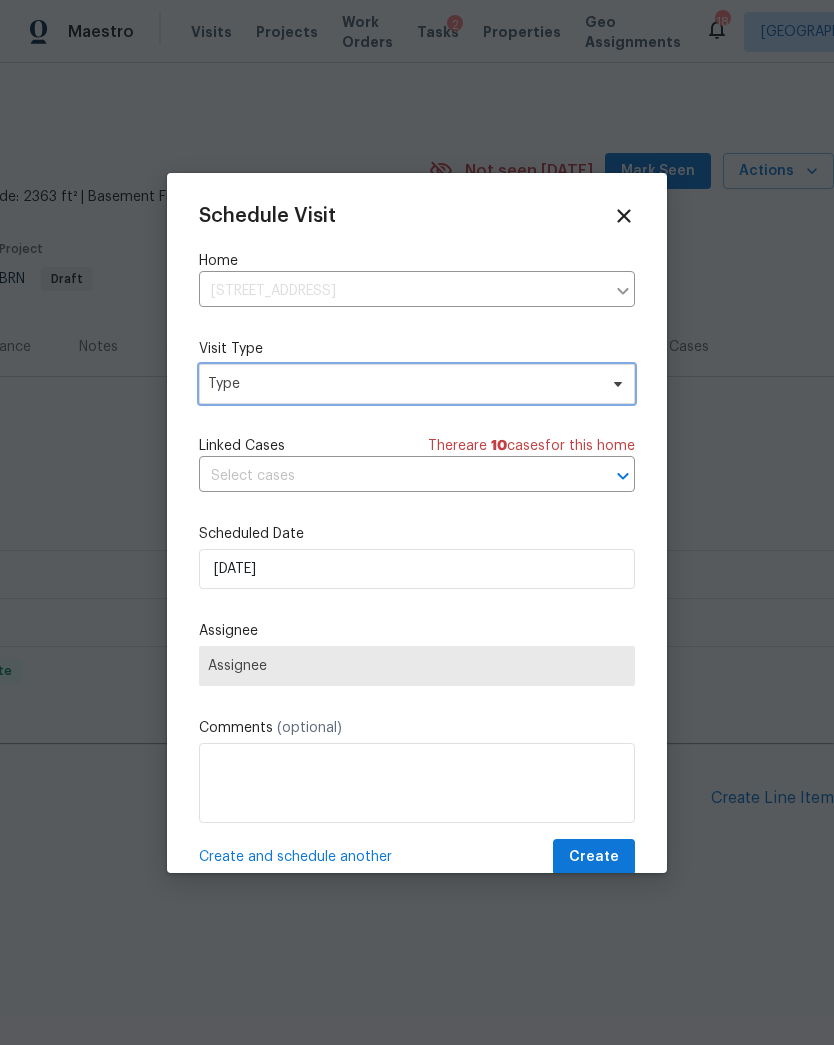 click on "Type" at bounding box center [402, 384] 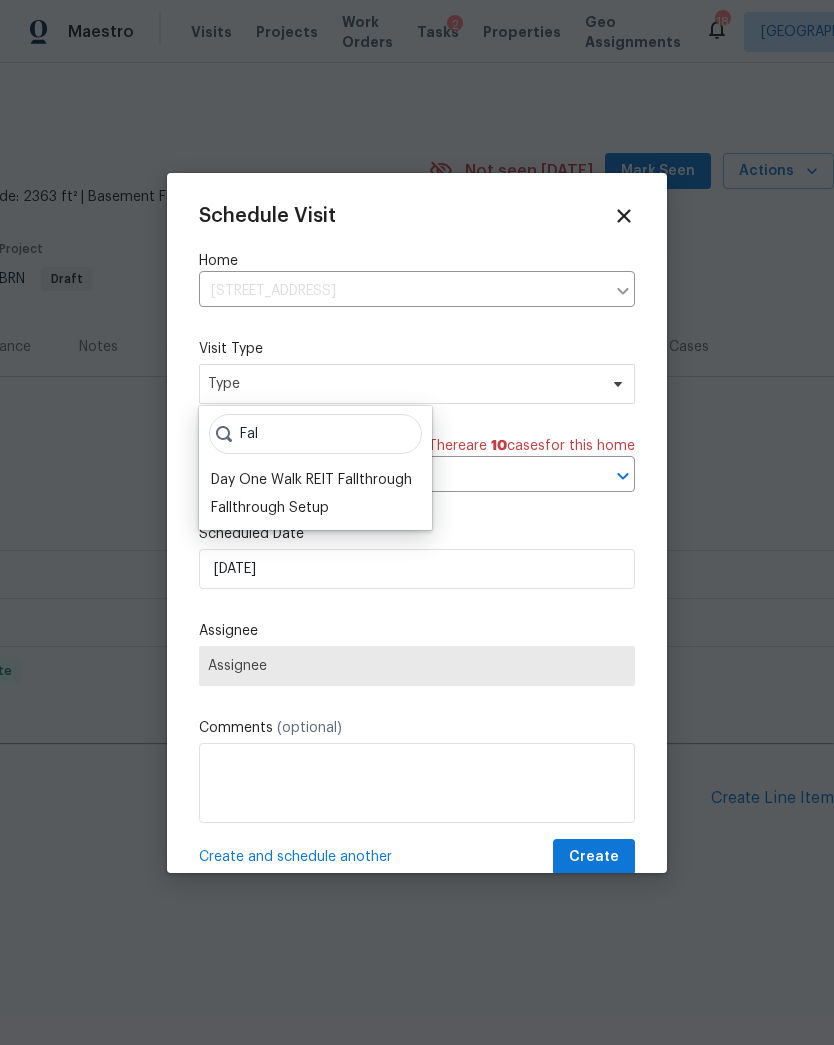 type on "Fal" 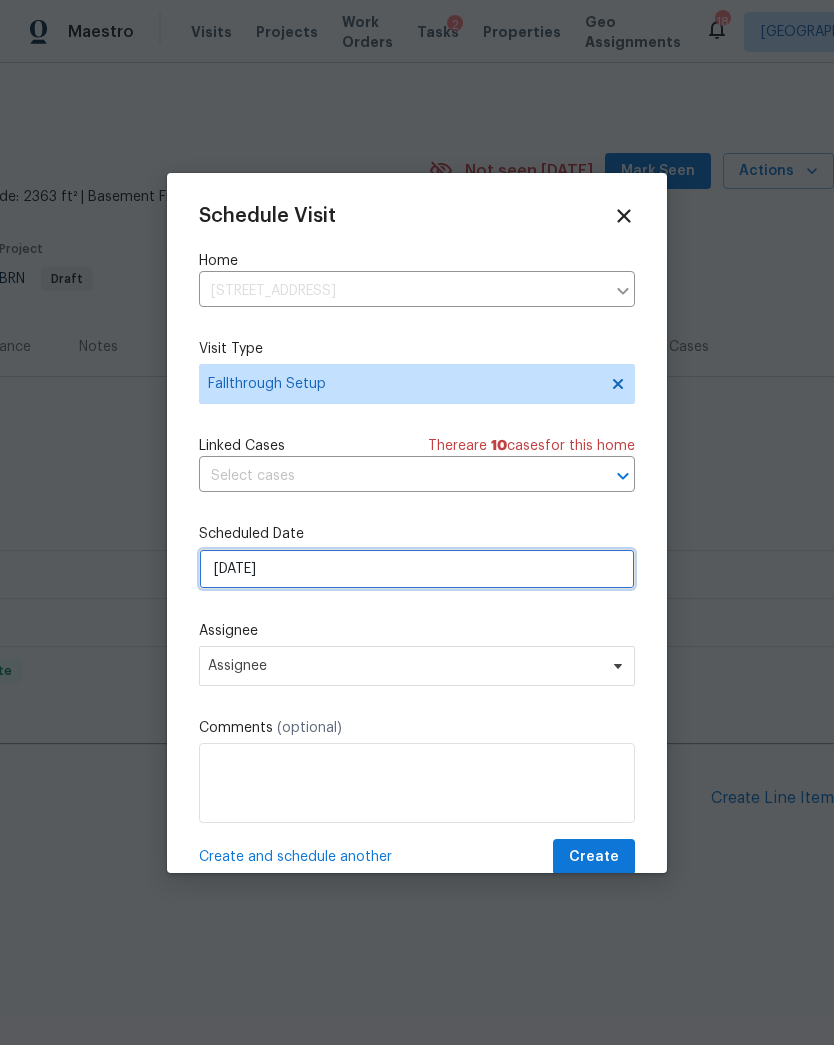click on "[DATE]" at bounding box center (417, 569) 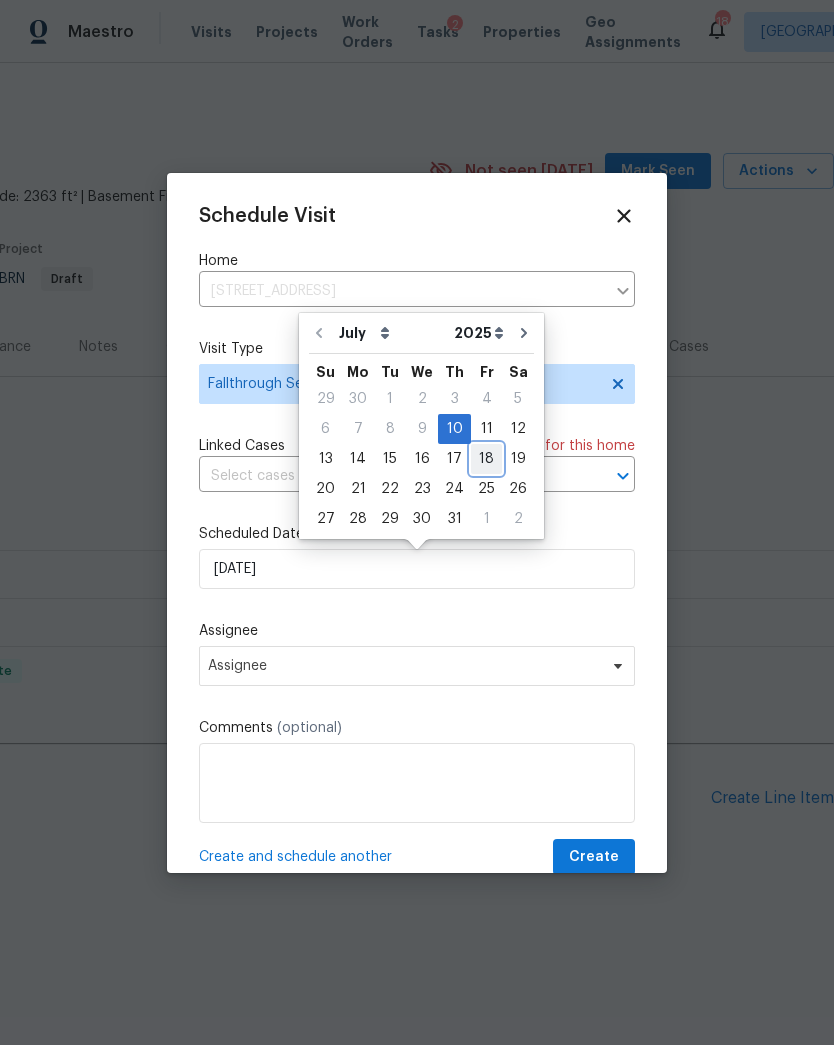 click on "18" at bounding box center (486, 459) 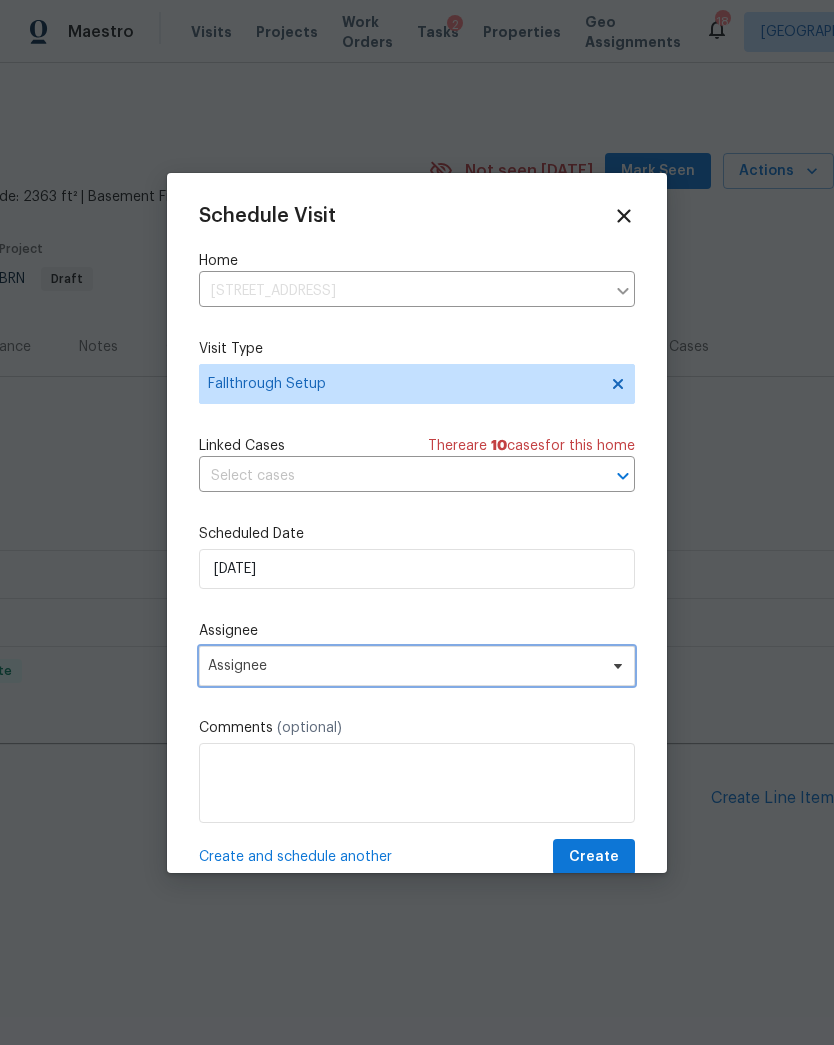 click on "Assignee" at bounding box center [404, 666] 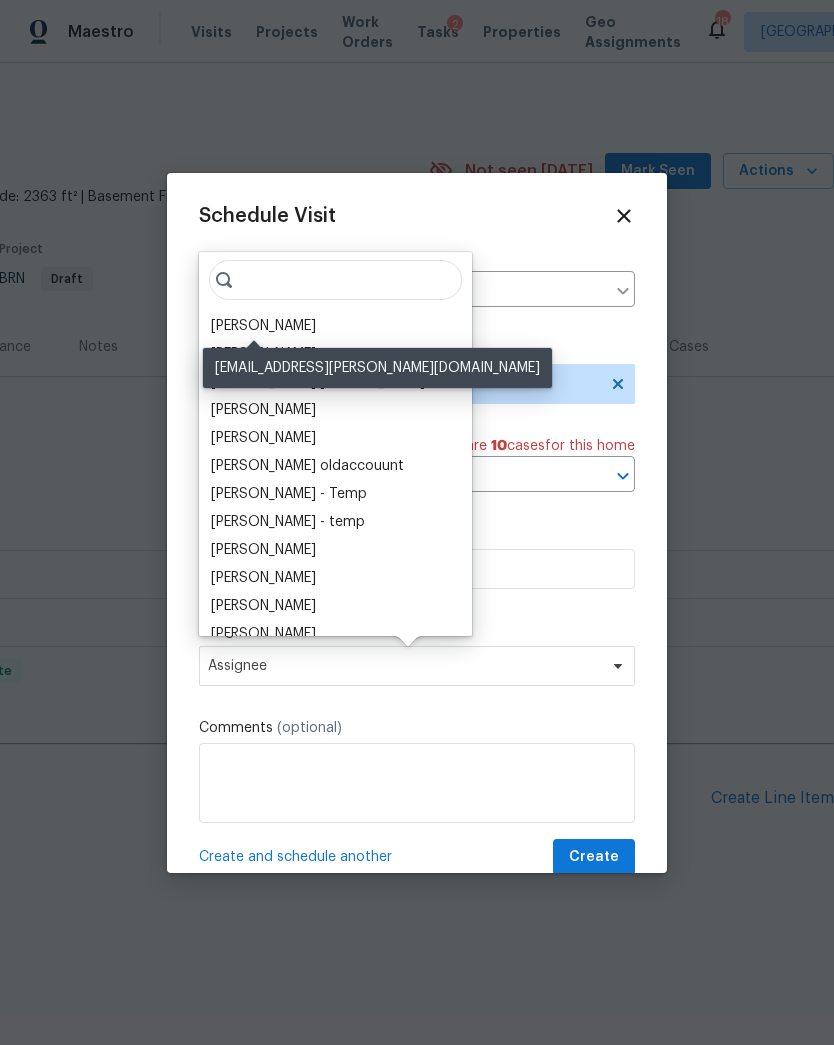 click on "[PERSON_NAME]" at bounding box center (263, 326) 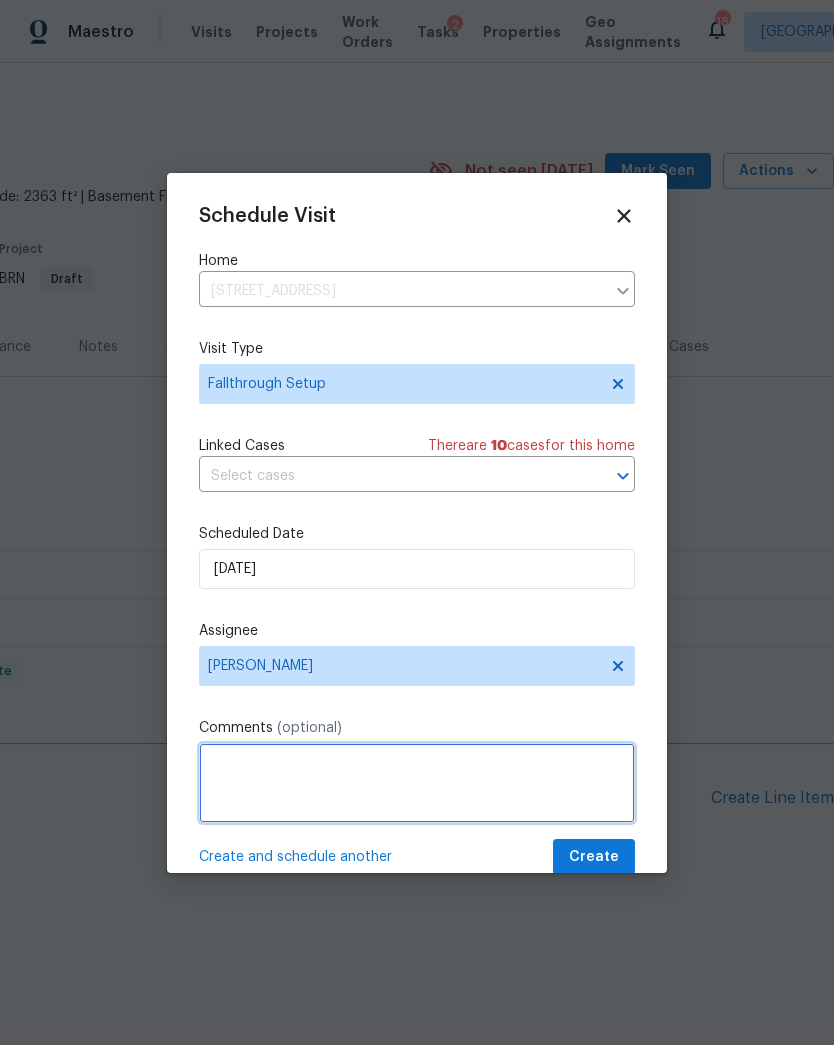 click at bounding box center [417, 783] 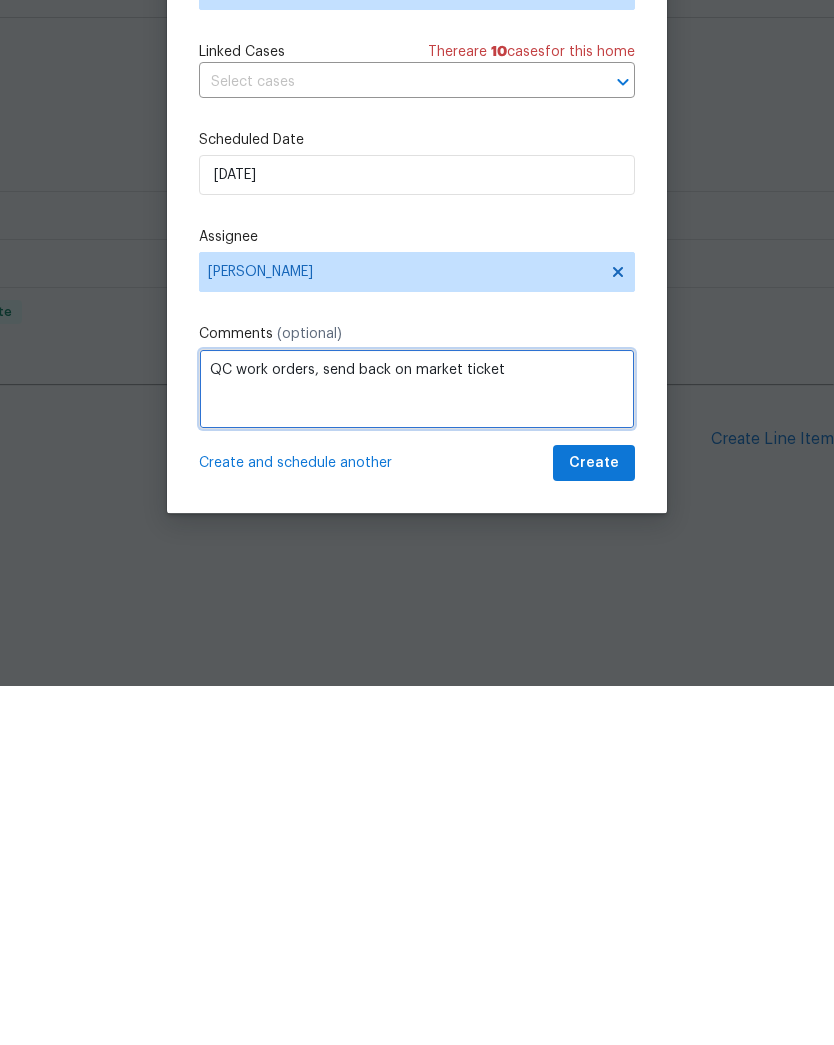 scroll, scrollTop: 39, scrollLeft: 0, axis: vertical 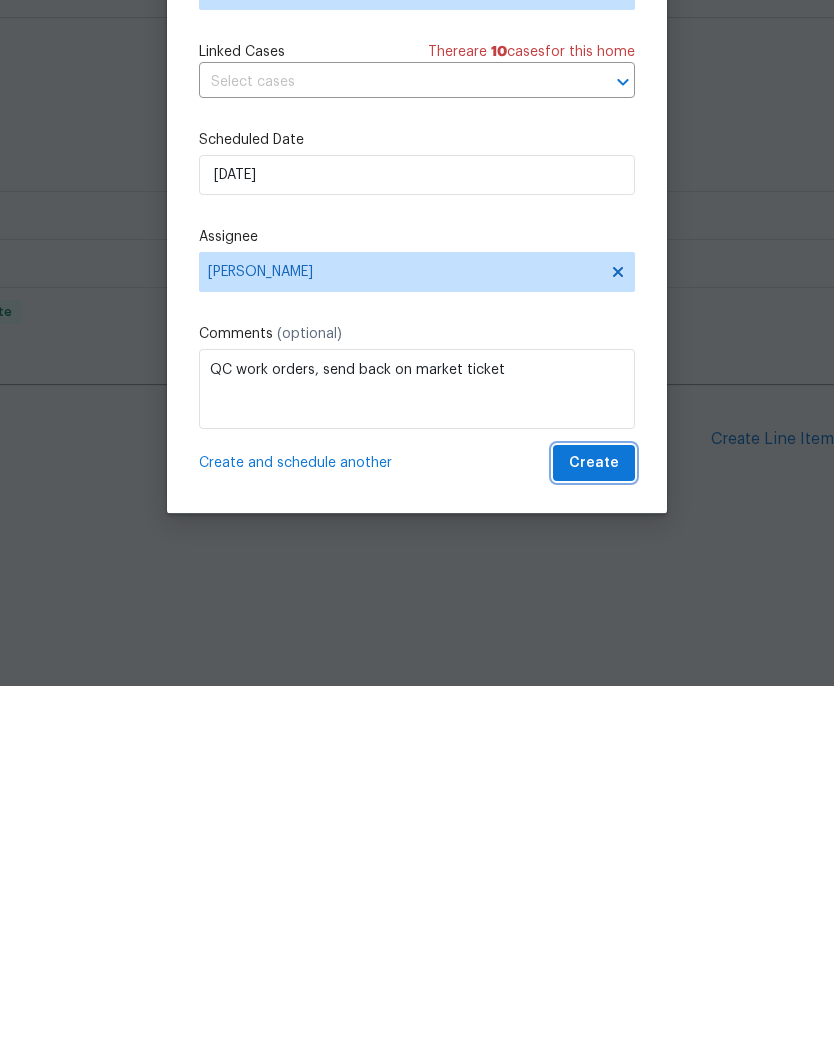 click on "Create" at bounding box center [594, 822] 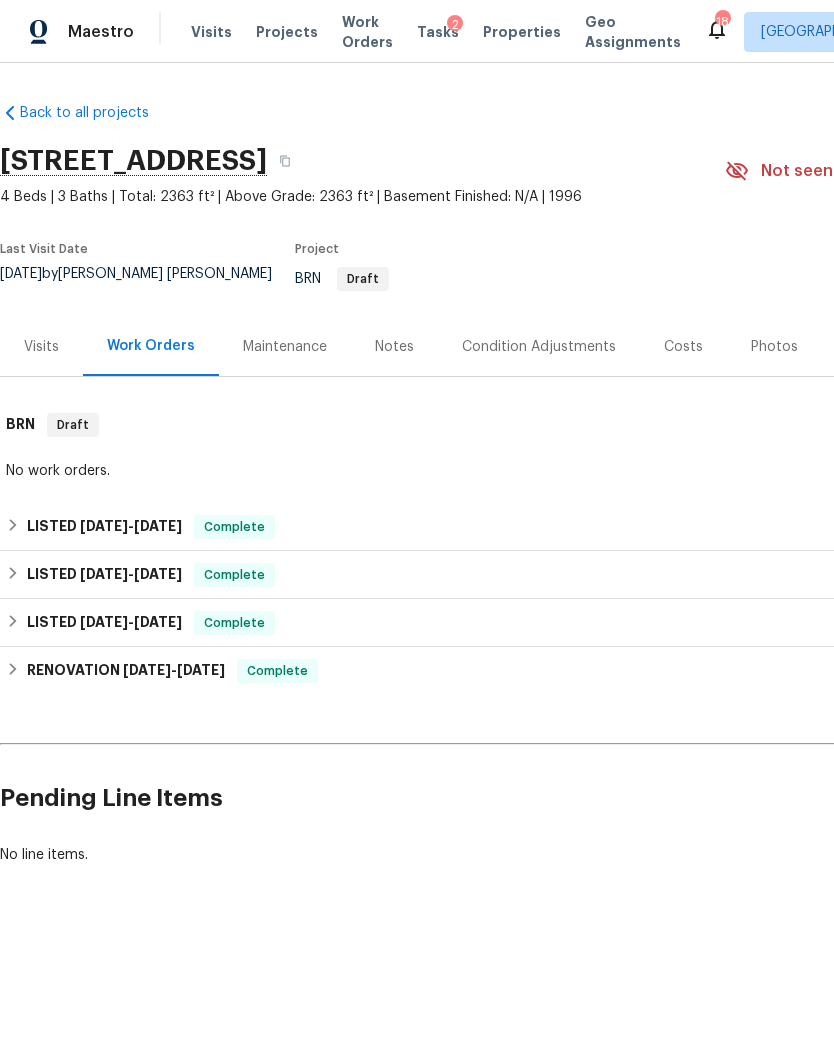 scroll, scrollTop: 0, scrollLeft: 0, axis: both 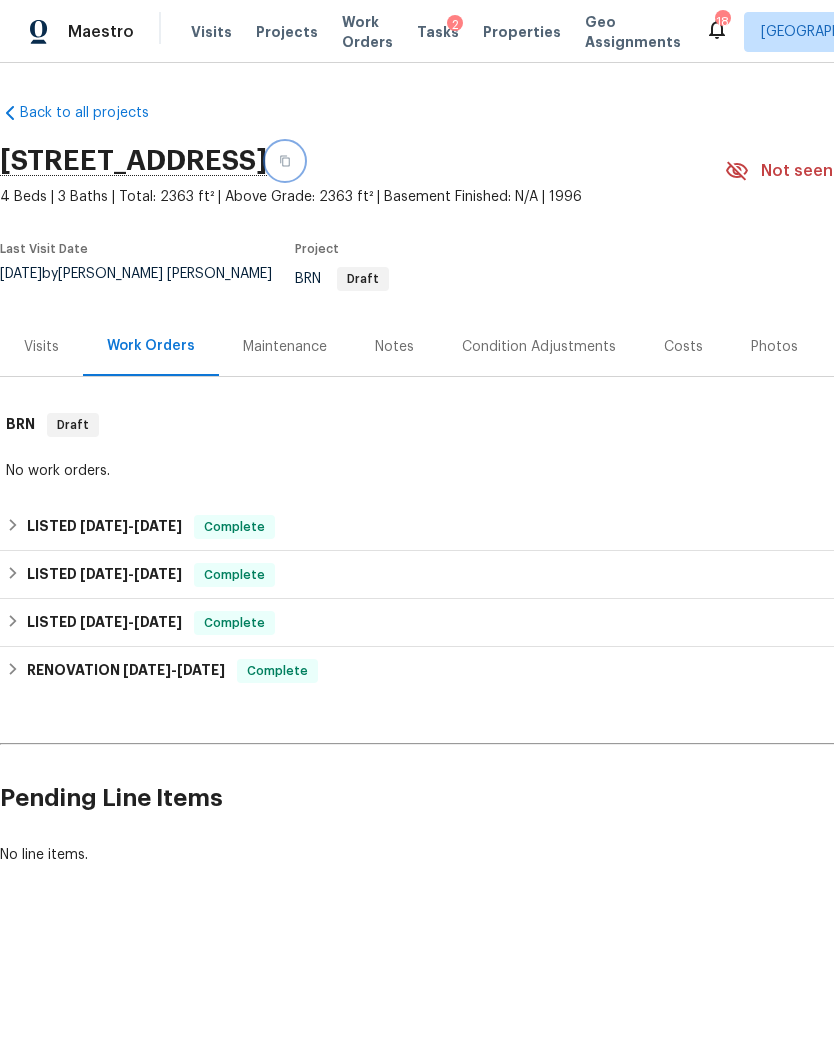 click 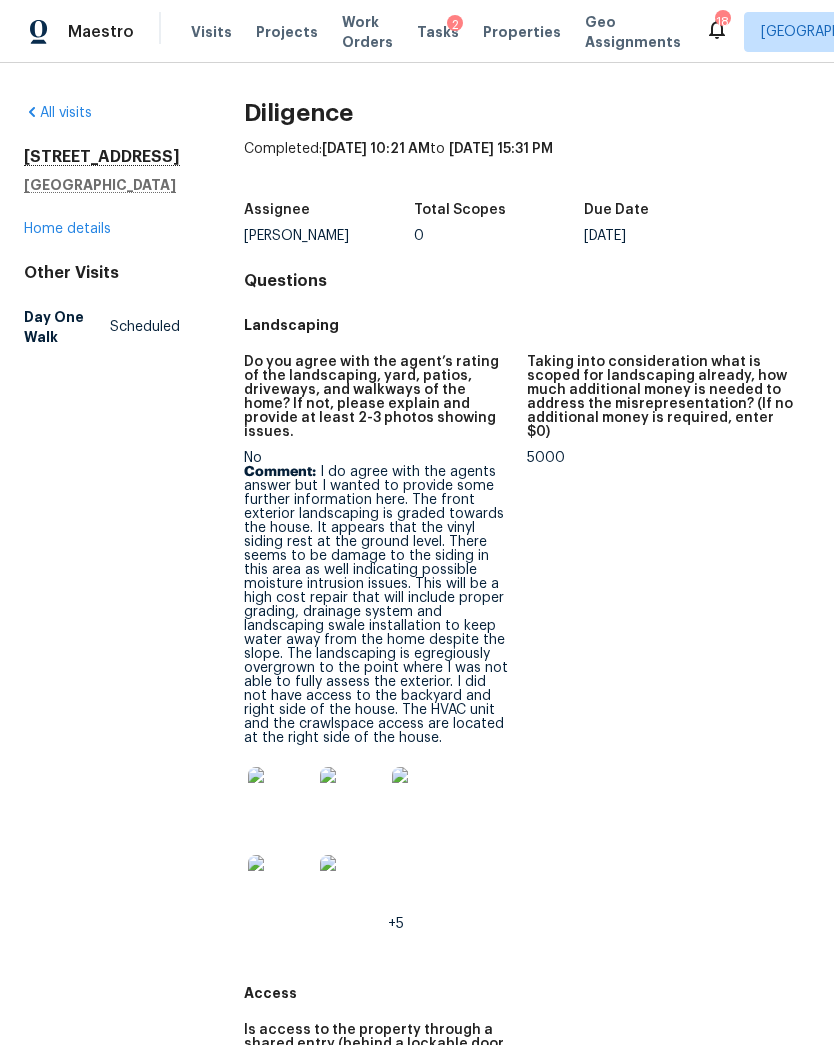 scroll, scrollTop: 0, scrollLeft: 0, axis: both 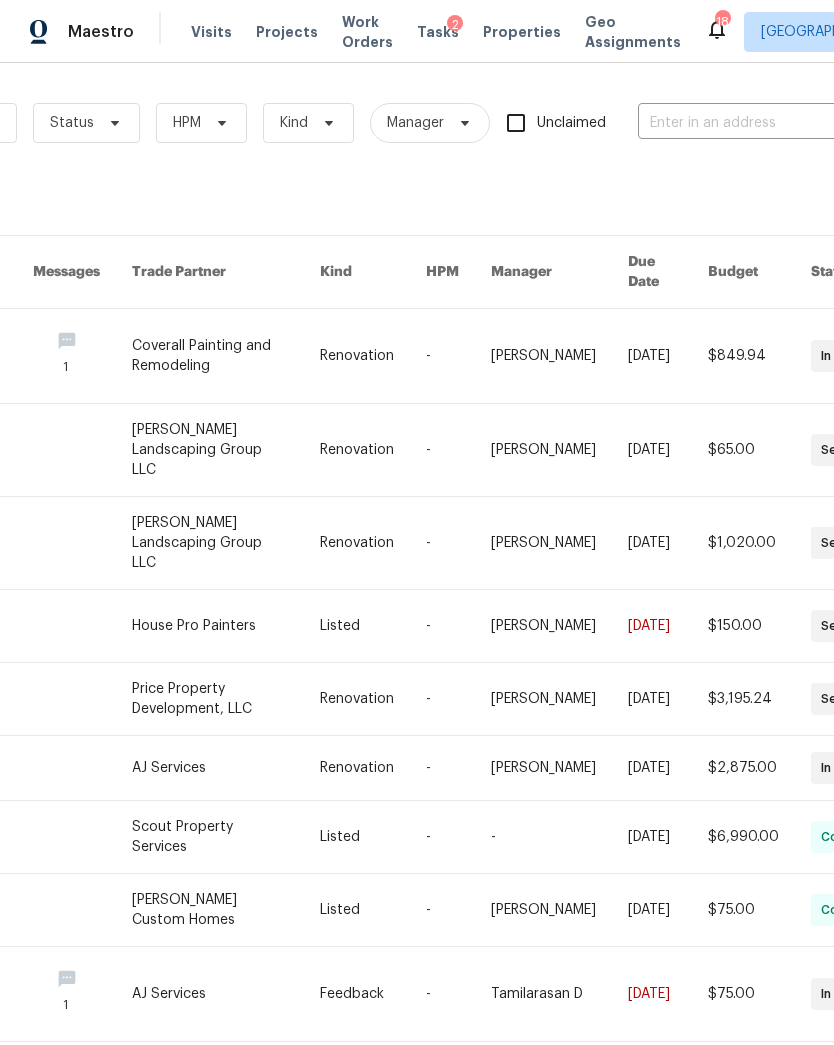click at bounding box center [738, 123] 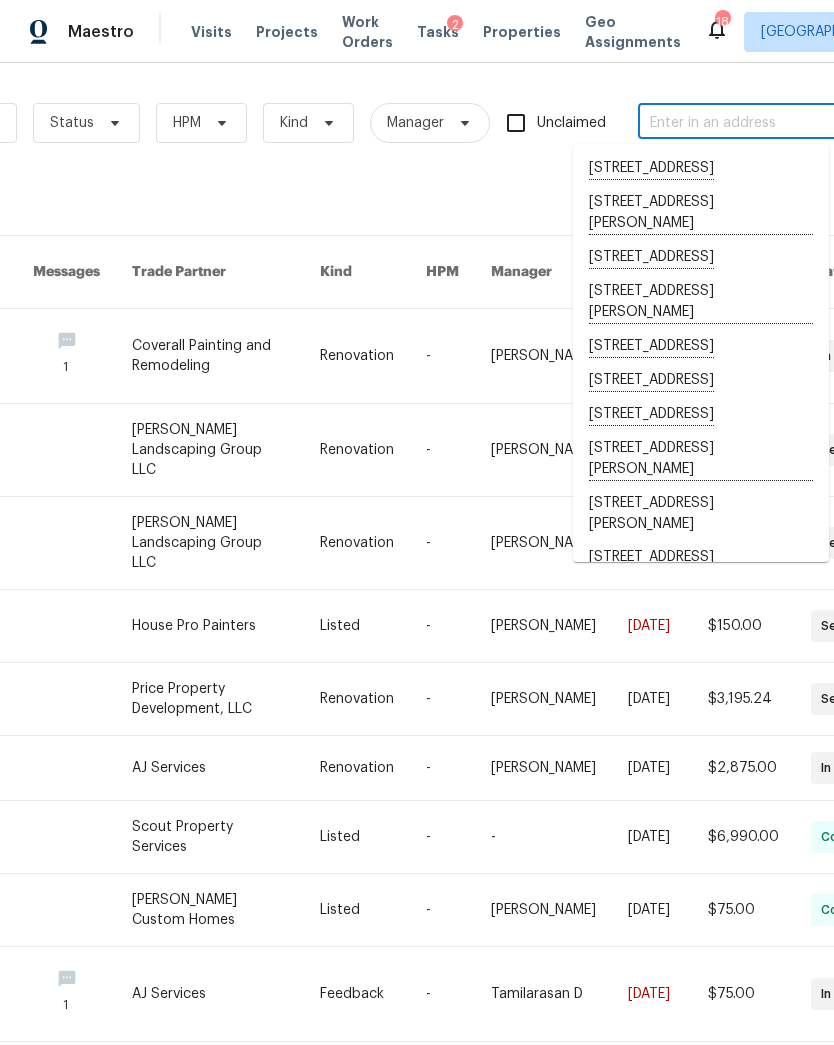 click at bounding box center (738, 123) 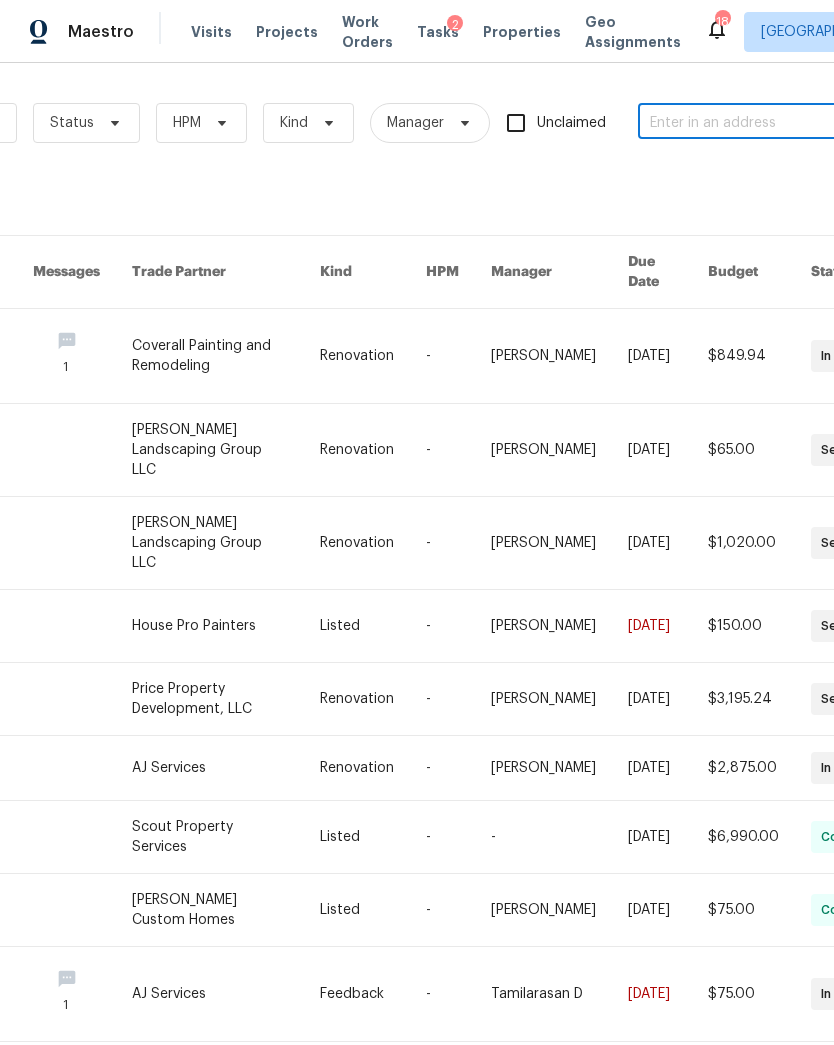 paste on "[STREET_ADDRESS]" 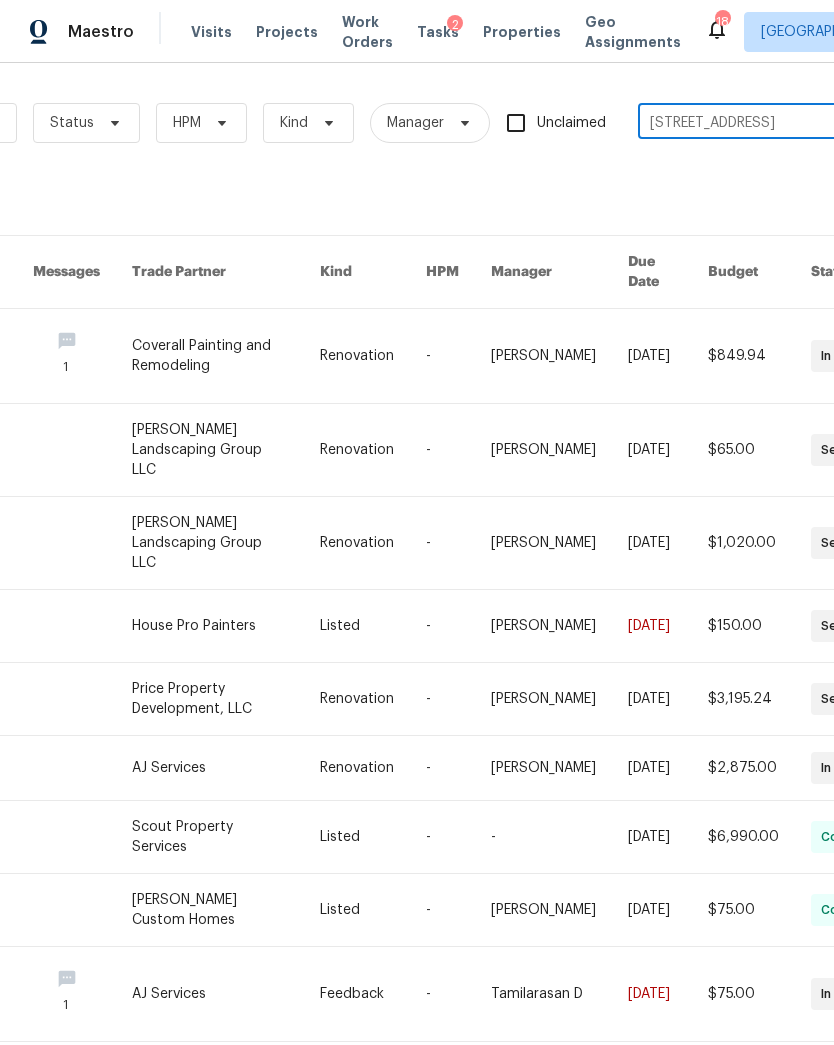 scroll, scrollTop: 0, scrollLeft: 329, axis: horizontal 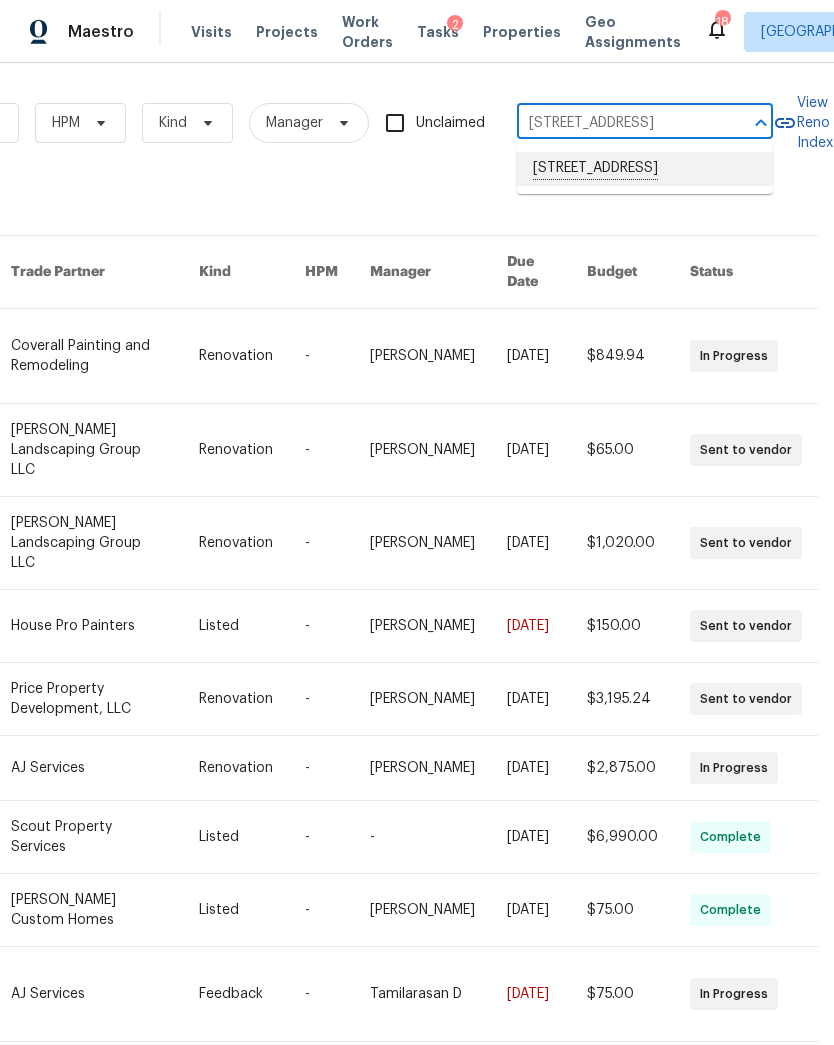 click on "[STREET_ADDRESS]" at bounding box center [645, 169] 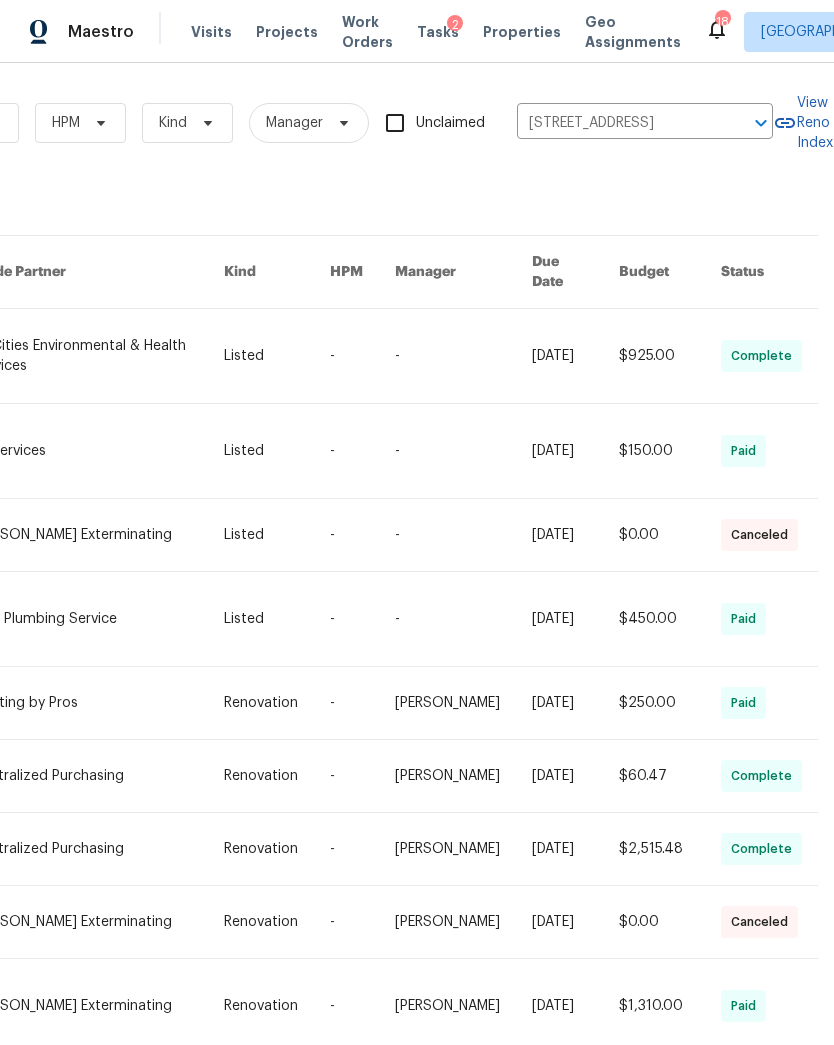 click at bounding box center (98, 356) 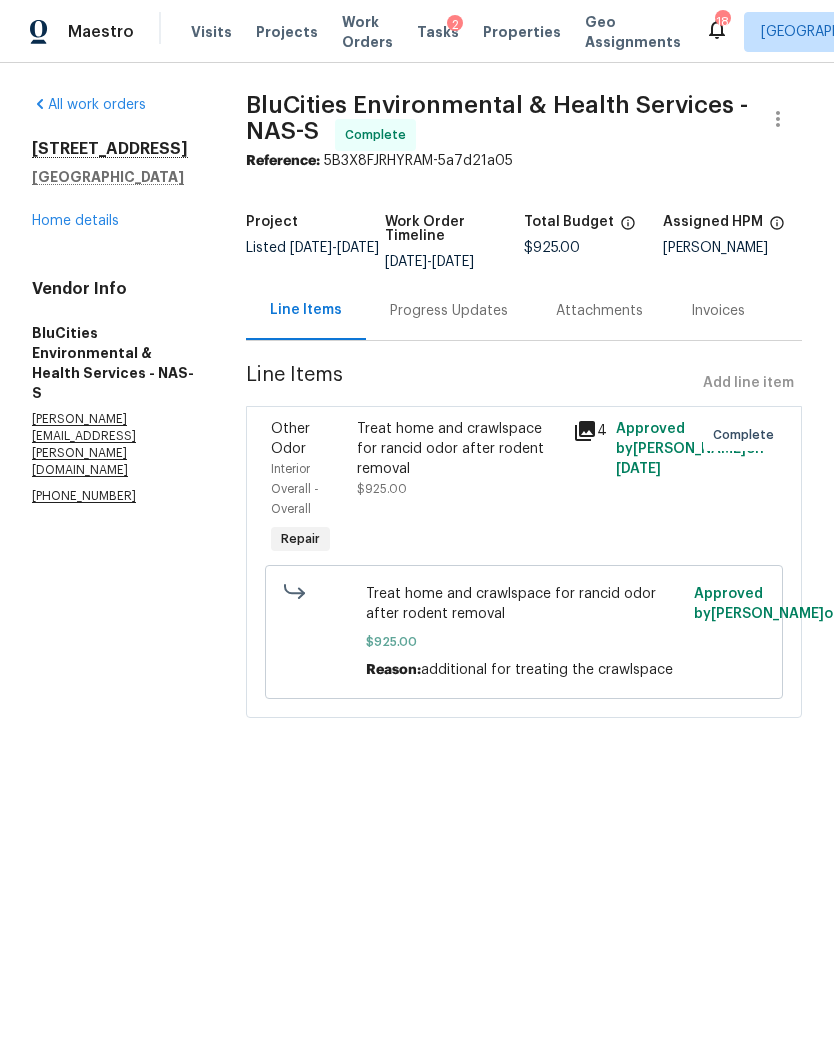 click on "[STREET_ADDRESS] Home details" at bounding box center [115, 185] 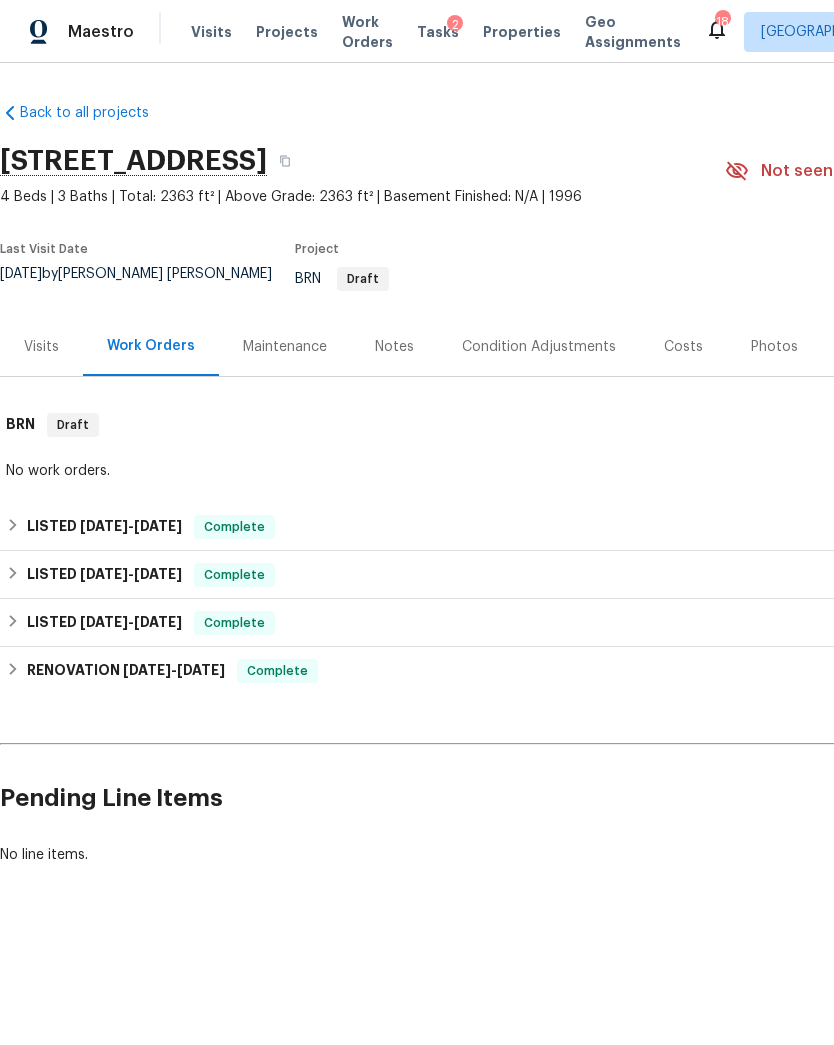 click on "Notes" at bounding box center (394, 347) 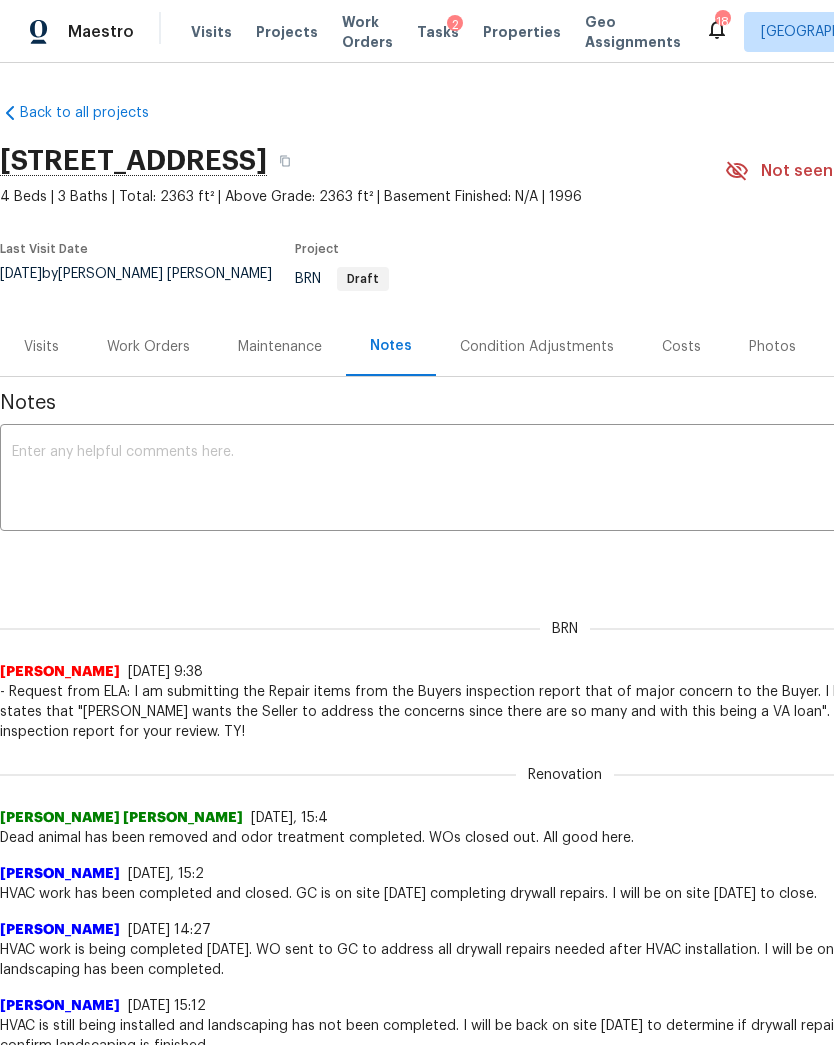 click at bounding box center [565, 480] 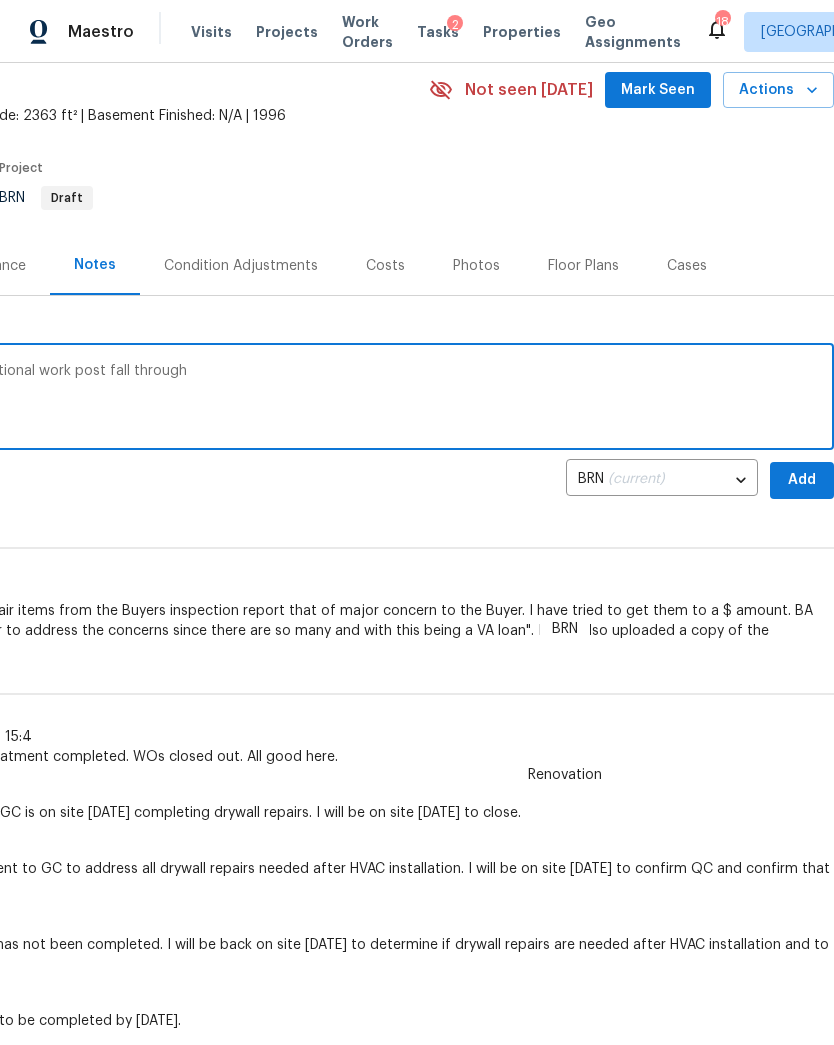 scroll, scrollTop: 81, scrollLeft: 296, axis: both 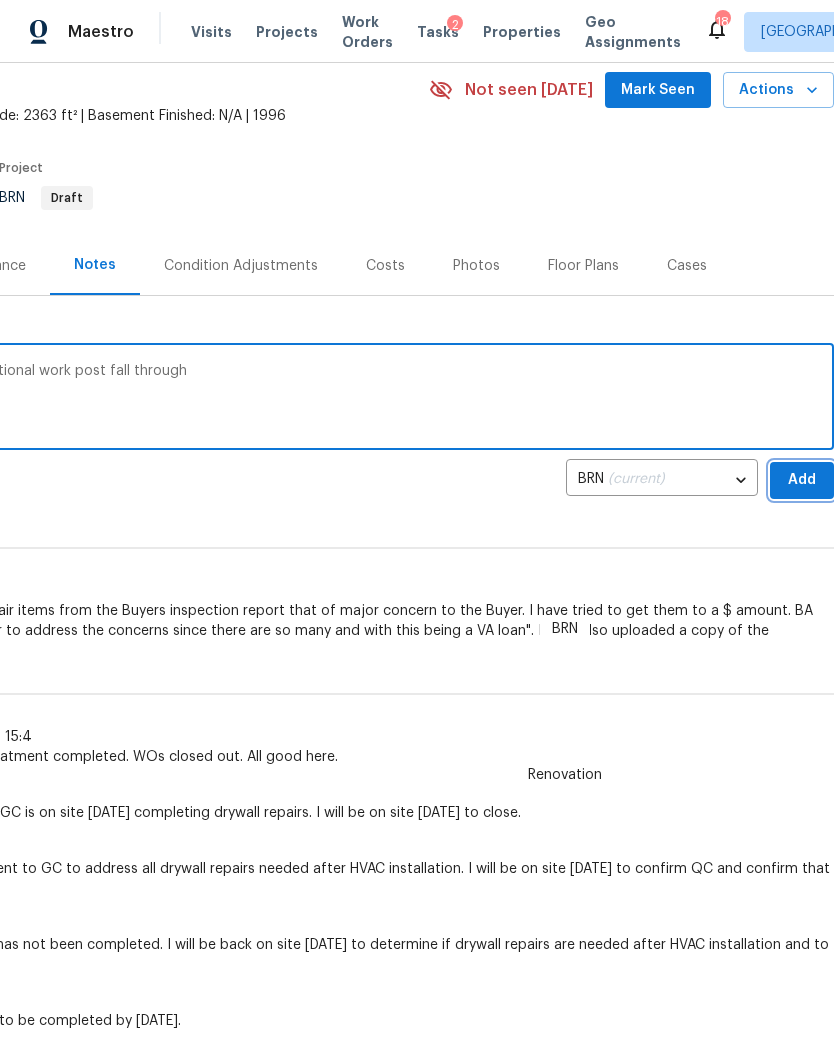 click on "Add" at bounding box center [802, 480] 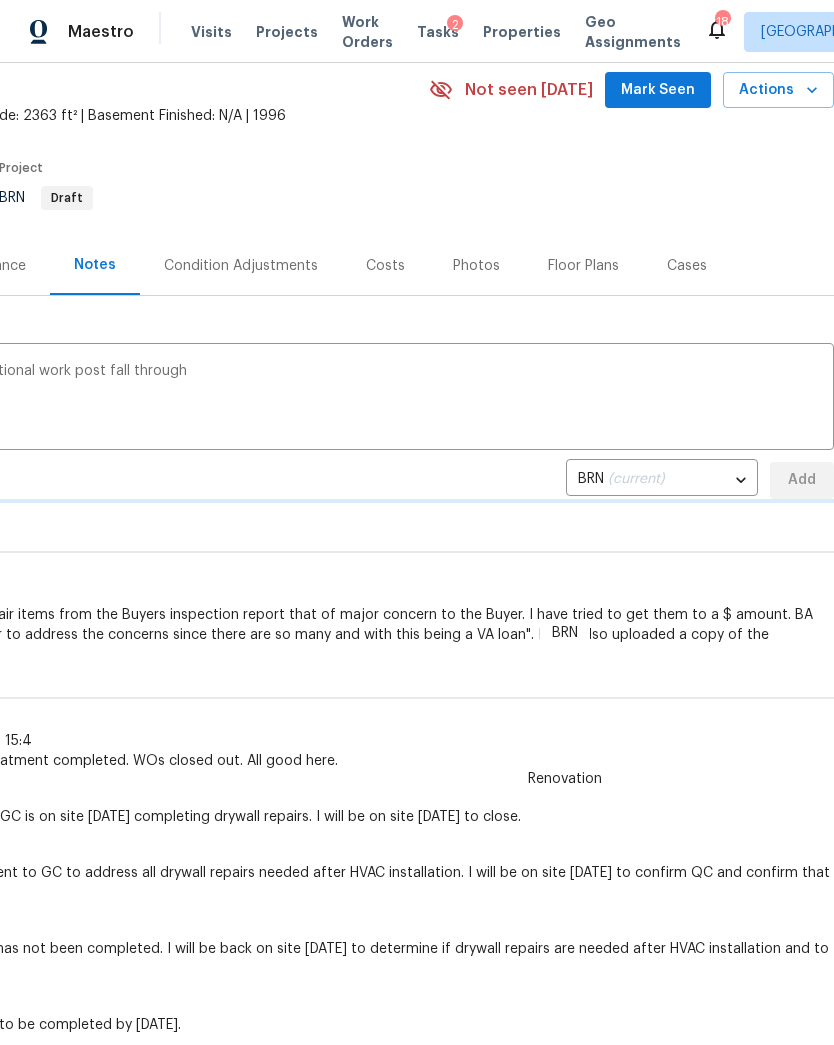 type 